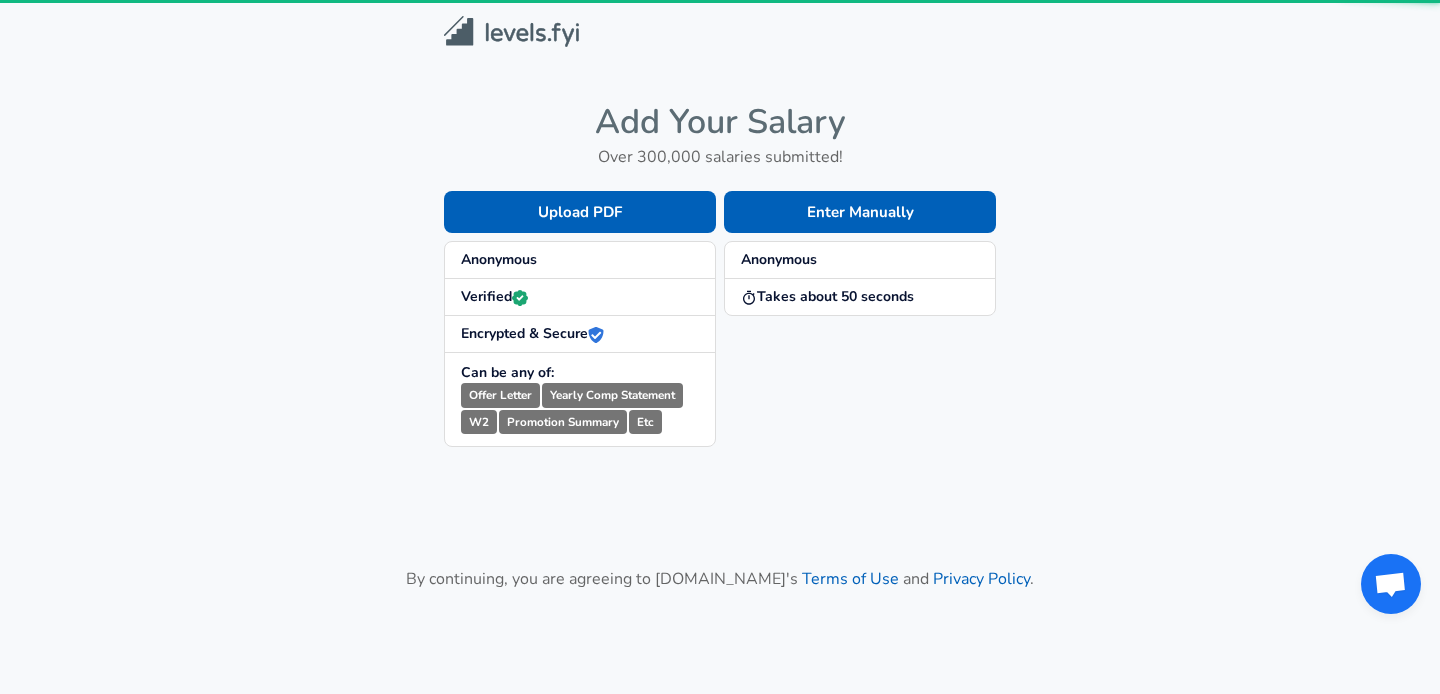 scroll, scrollTop: 0, scrollLeft: 0, axis: both 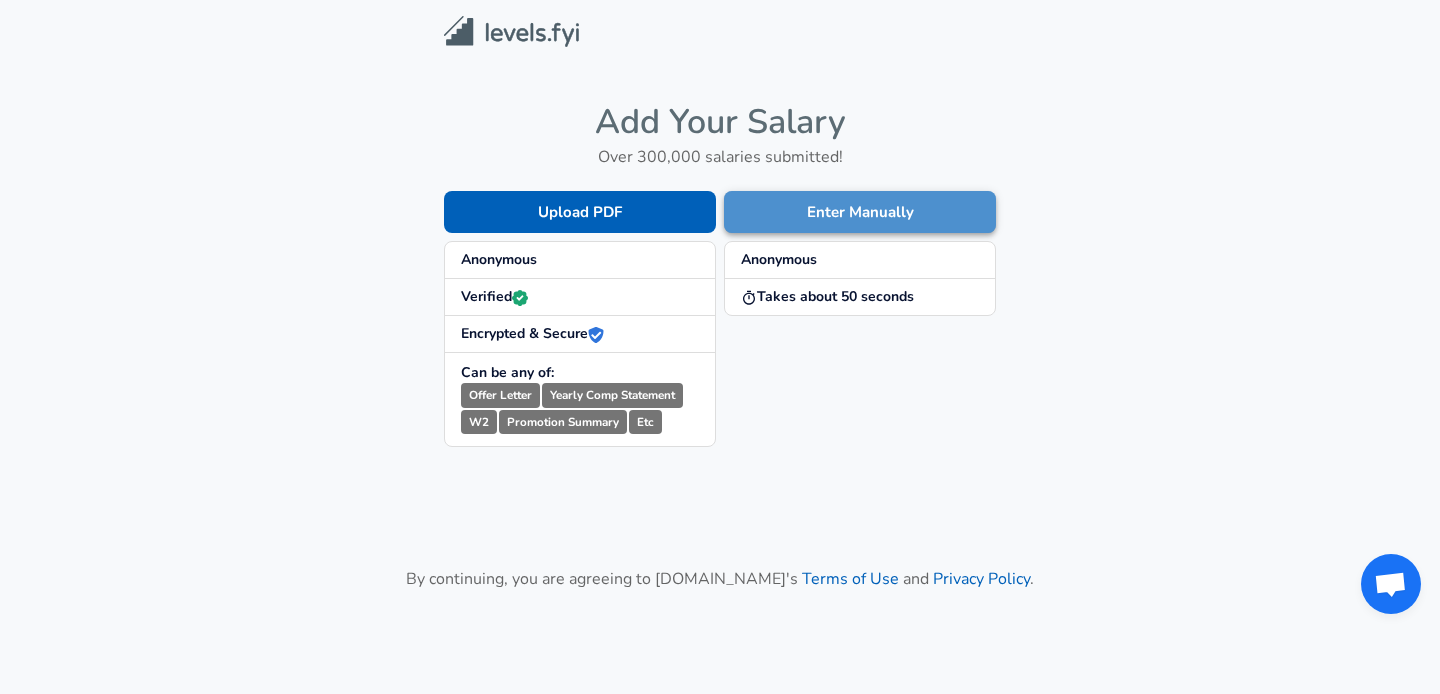 click on "Enter Manually" at bounding box center (860, 212) 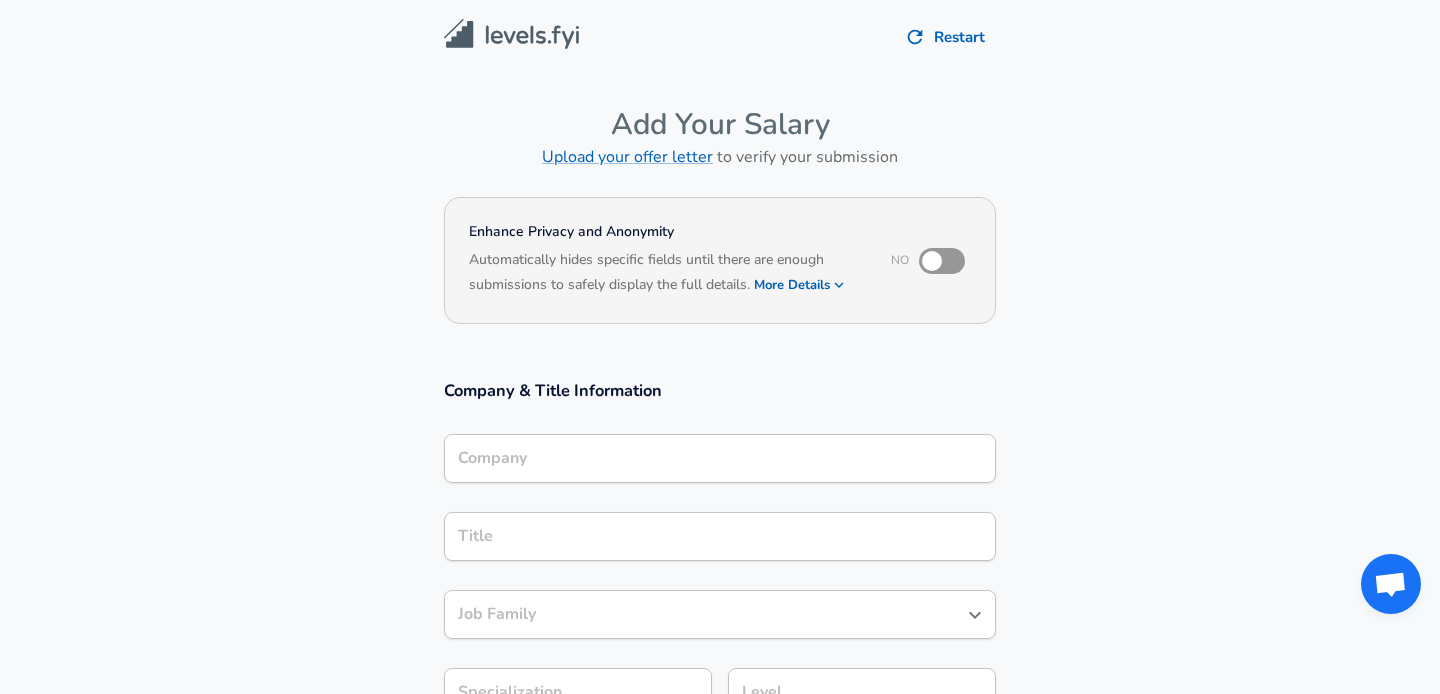 click on "Company" at bounding box center [720, 458] 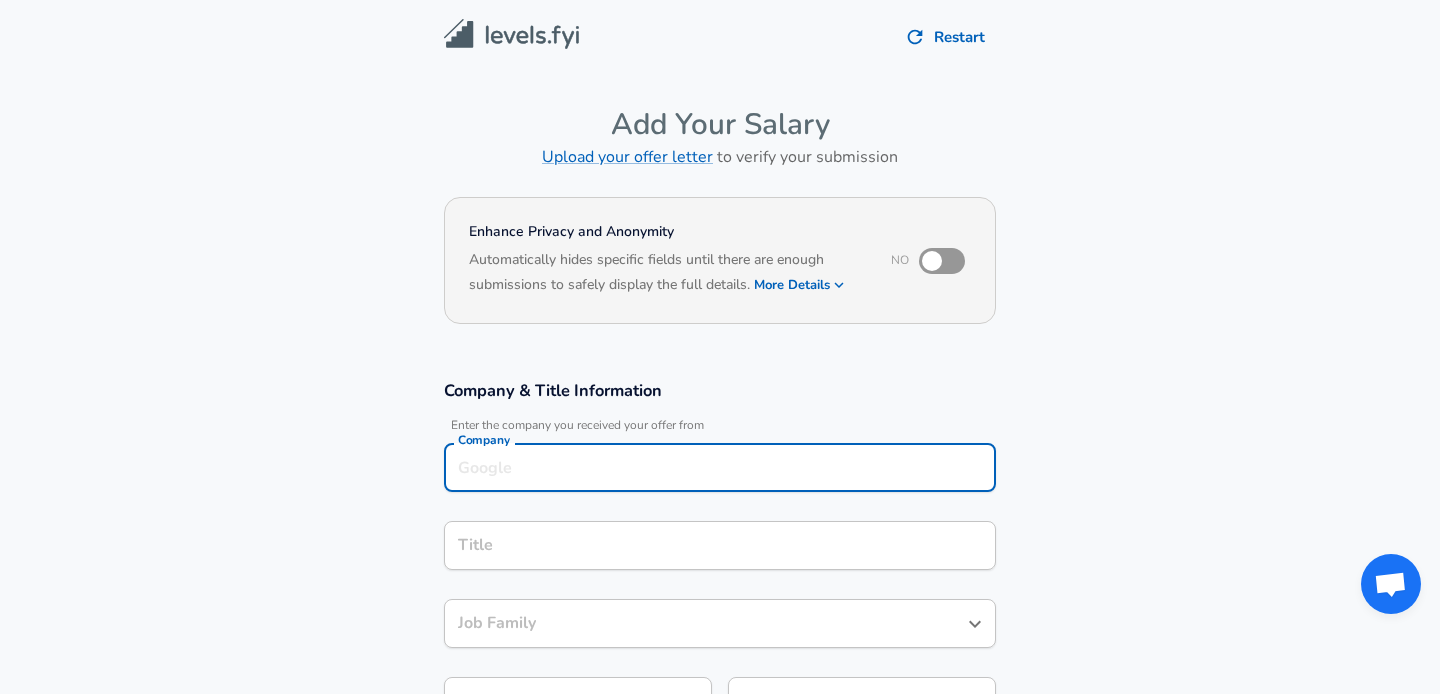 scroll, scrollTop: 20, scrollLeft: 0, axis: vertical 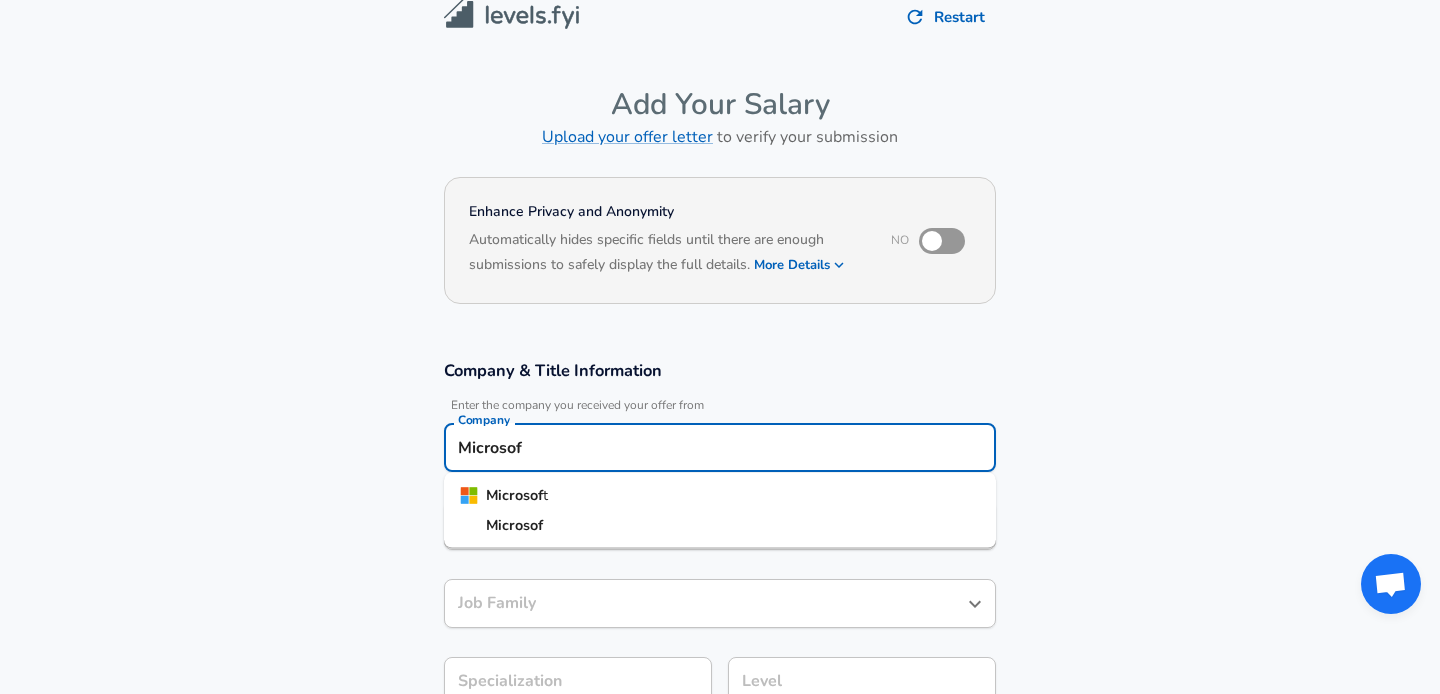 click on "Microsof t" at bounding box center [720, 496] 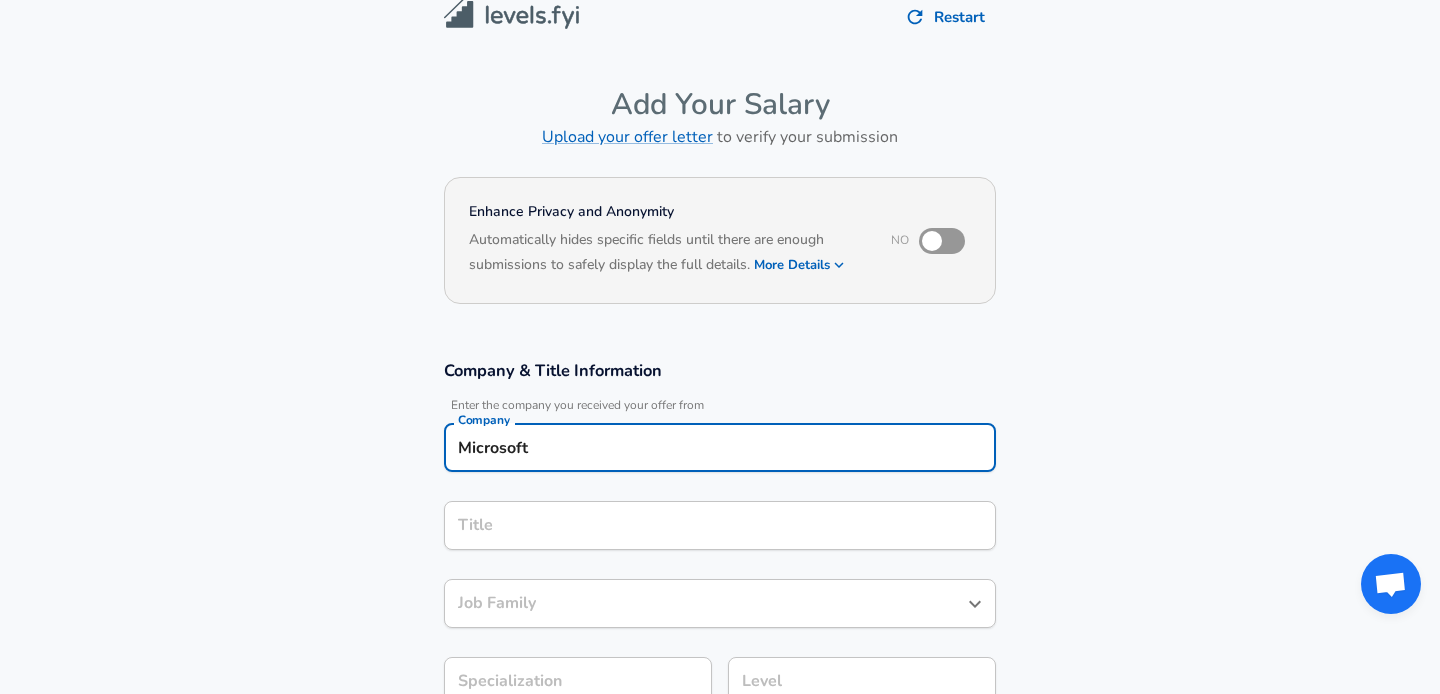type on "Microsoft" 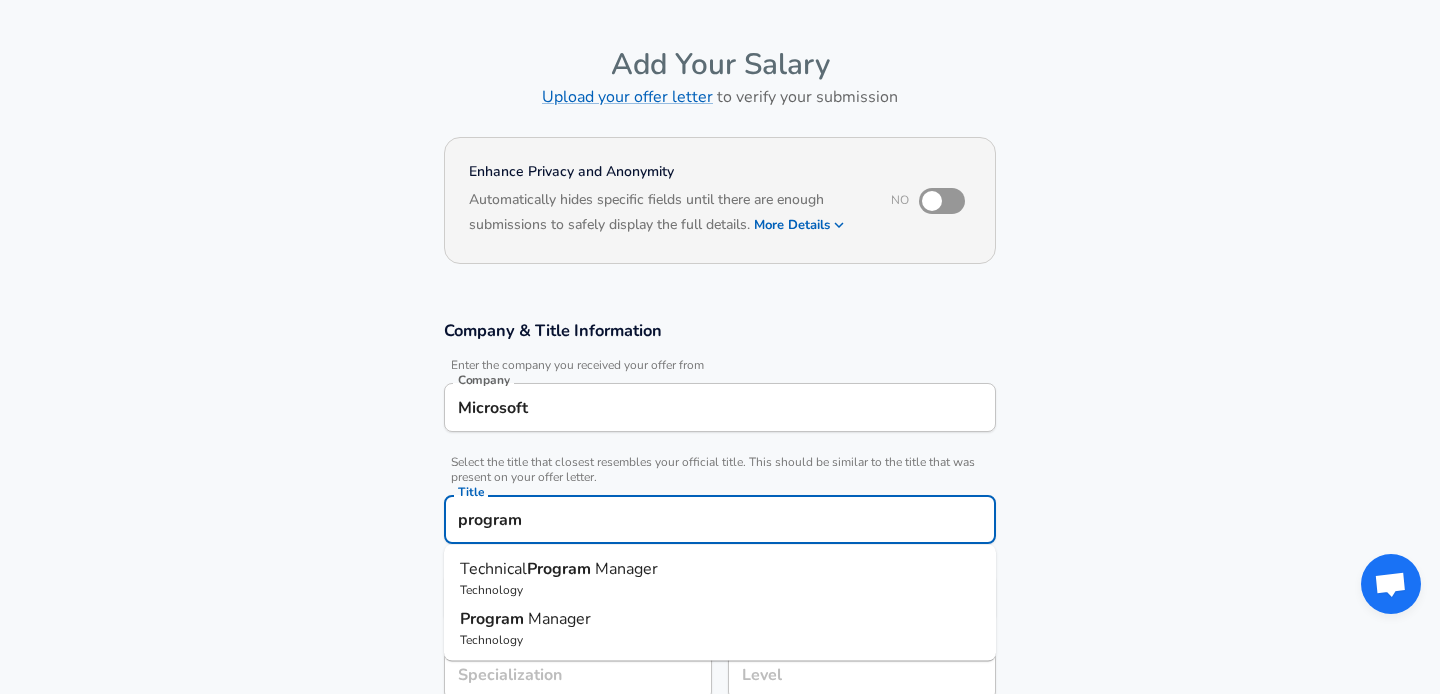 click on "Manager" at bounding box center (626, 569) 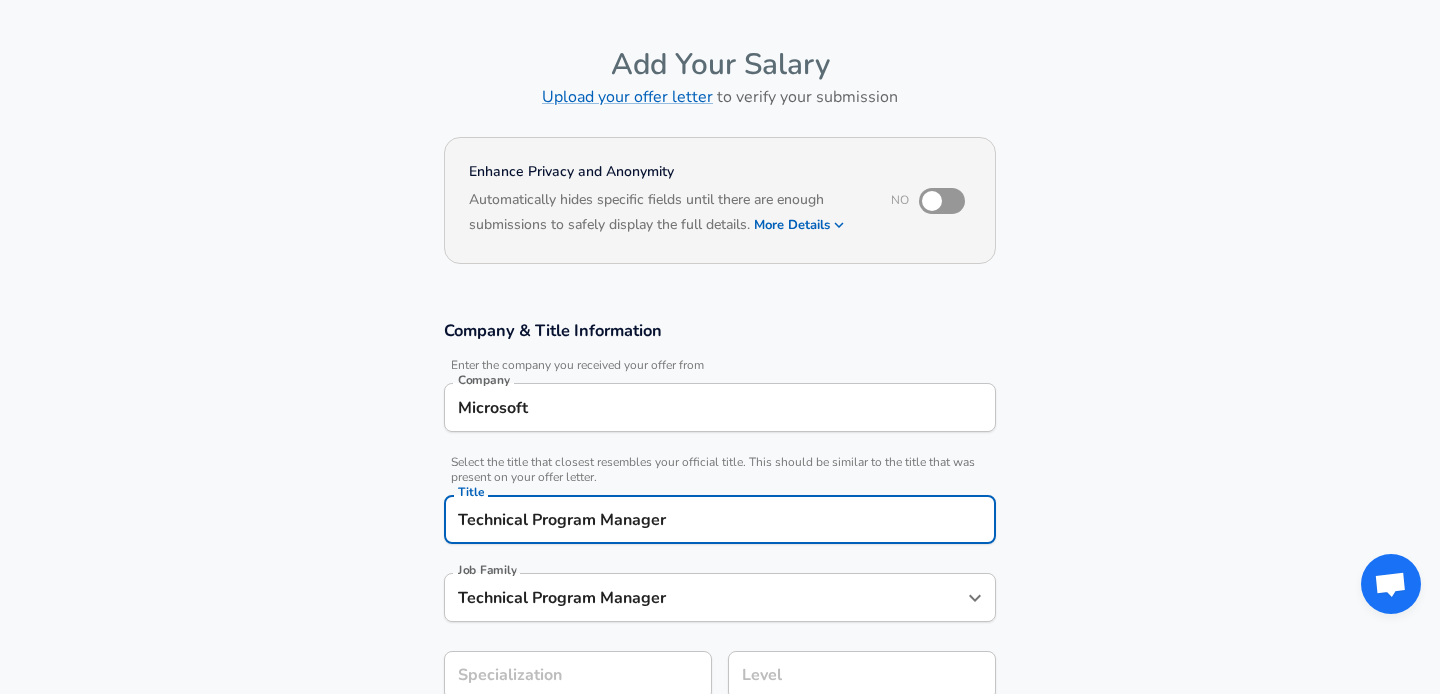 scroll, scrollTop: 0, scrollLeft: 0, axis: both 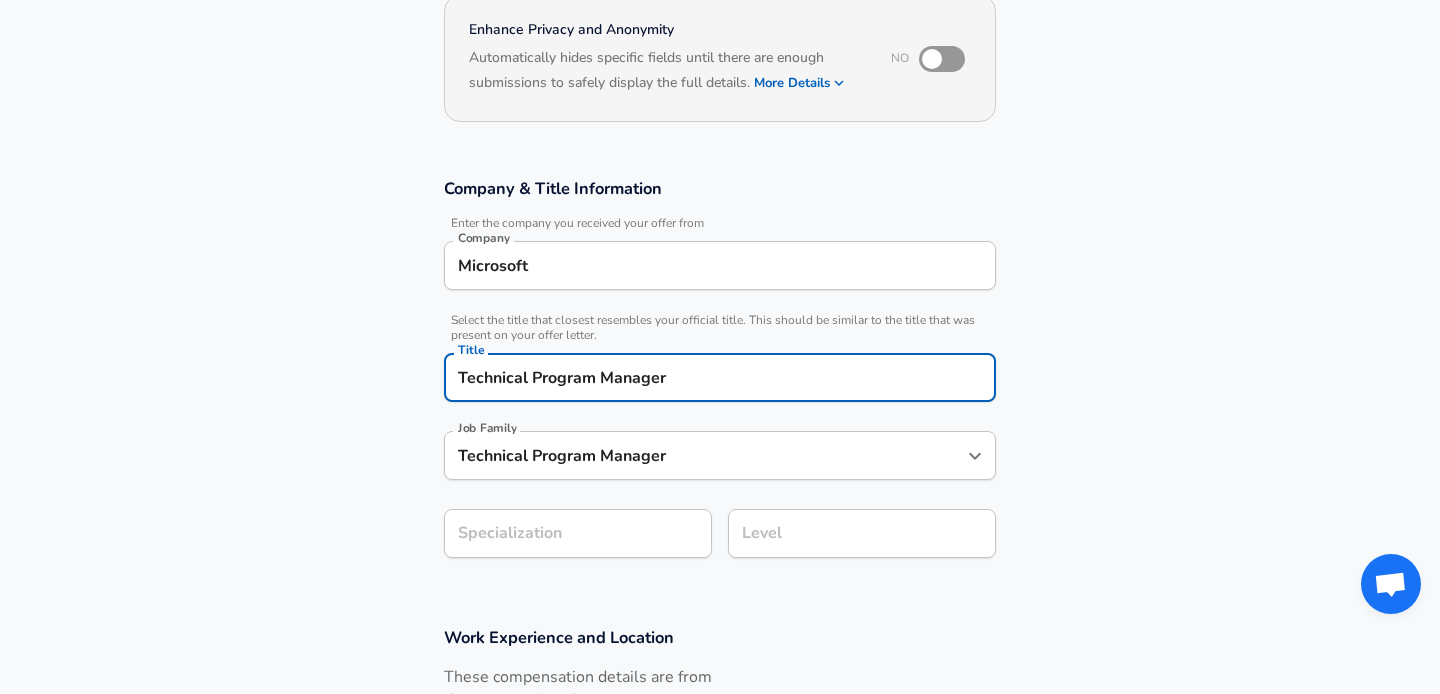 type on "Technical Program Manager" 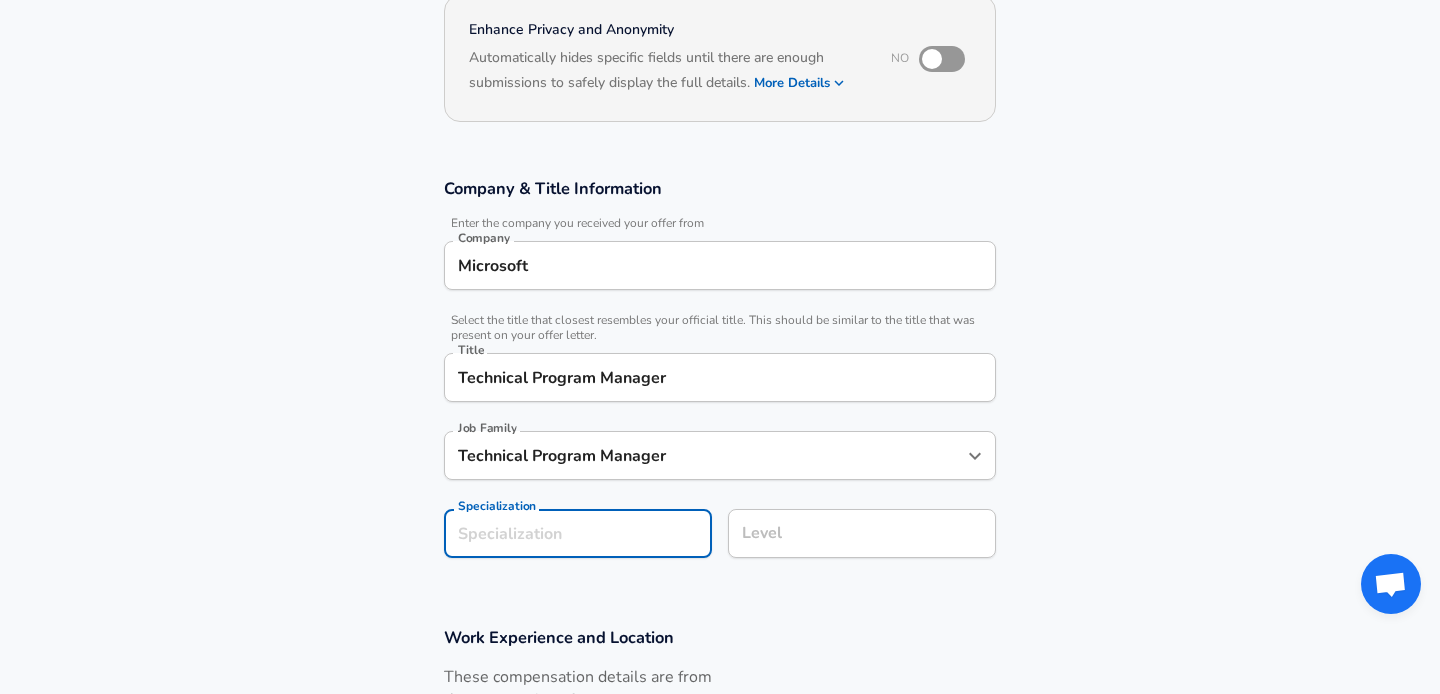 scroll, scrollTop: 262, scrollLeft: 0, axis: vertical 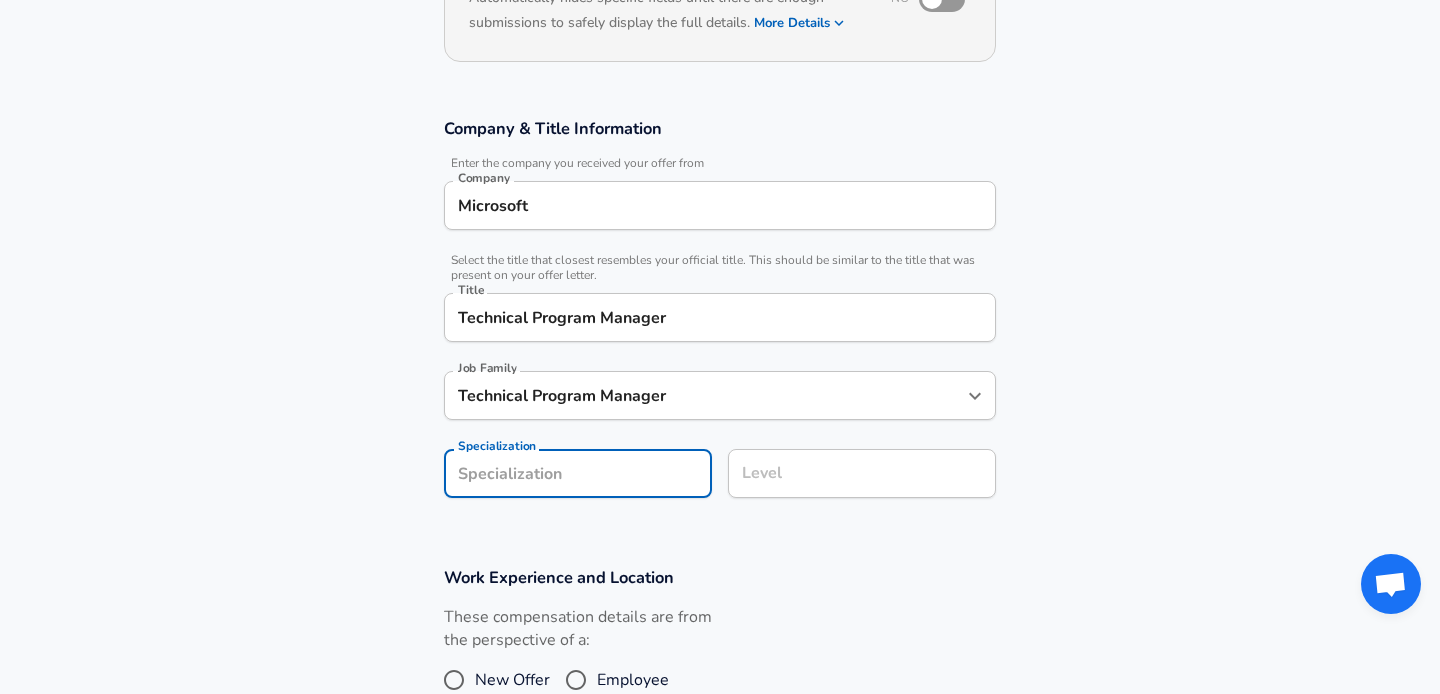 click on "Company & Title Information   Enter the company you received your offer from Company Microsoft Company   Select the title that closest resembles your official title. This should be similar to the title that was present on your offer letter. Title Technical Program Manager Title Job Family Technical Program Manager Job Family Specialization Specialization Level Level" at bounding box center (720, 318) 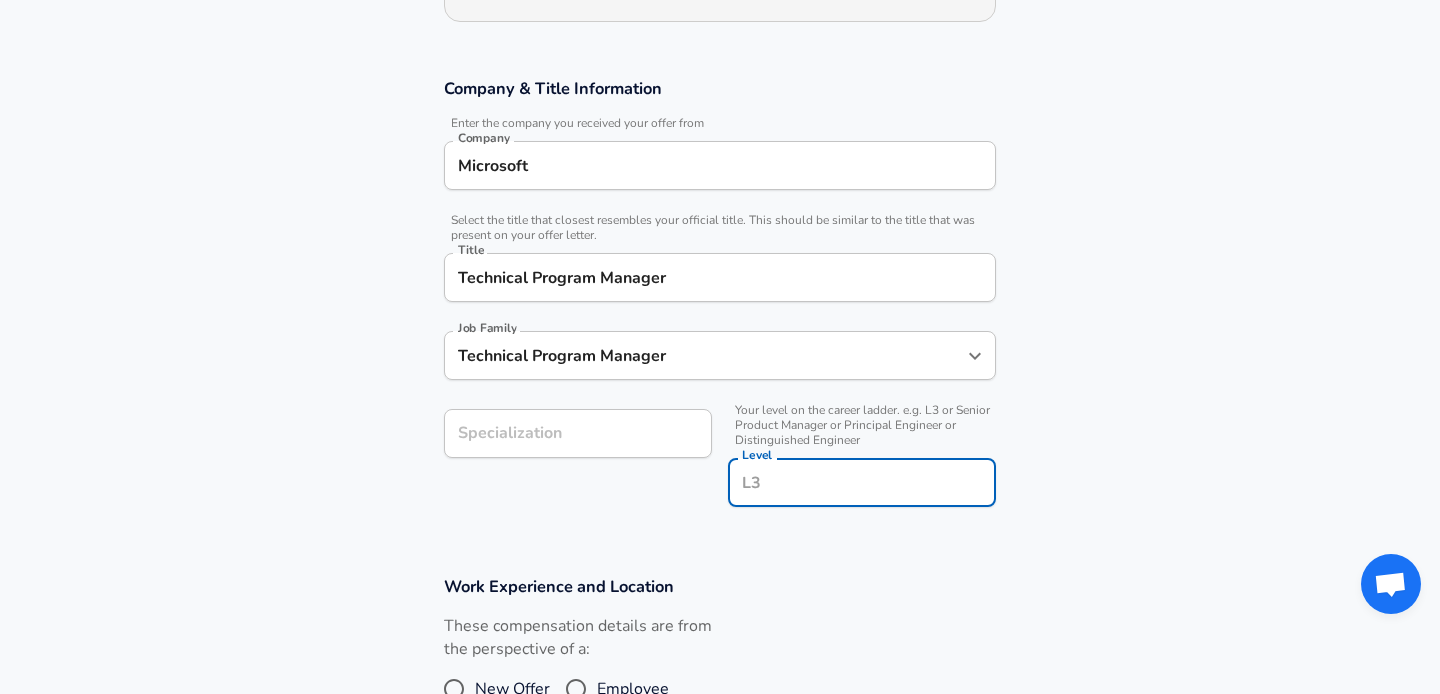 click on "Level" at bounding box center (862, 482) 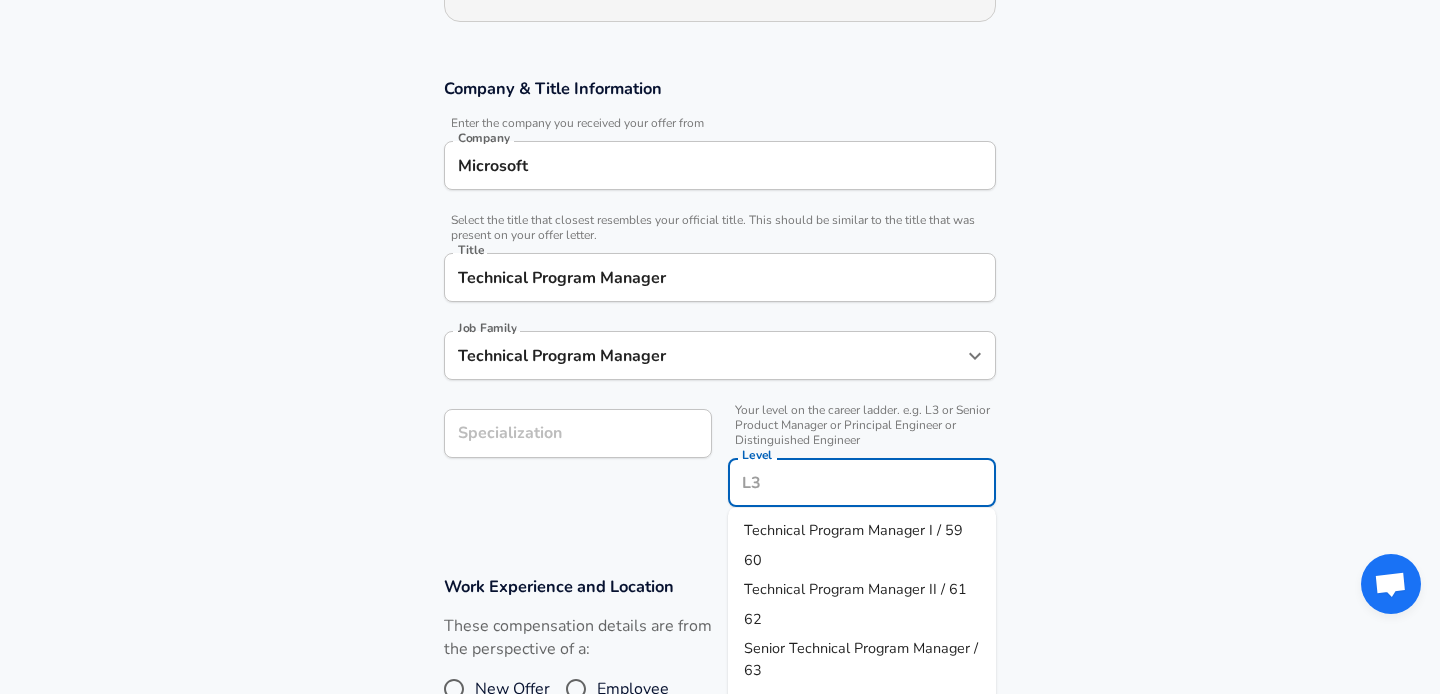 scroll, scrollTop: 55, scrollLeft: 0, axis: vertical 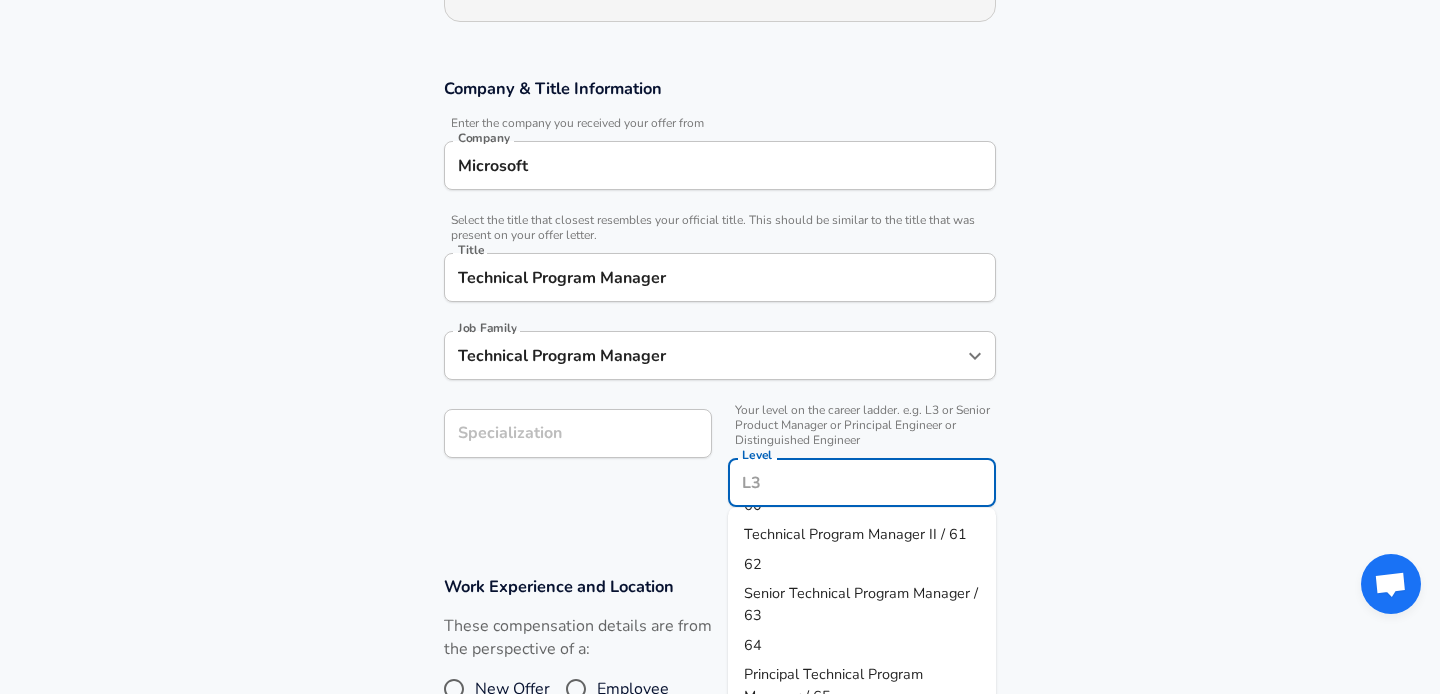 click on "64" at bounding box center (862, 645) 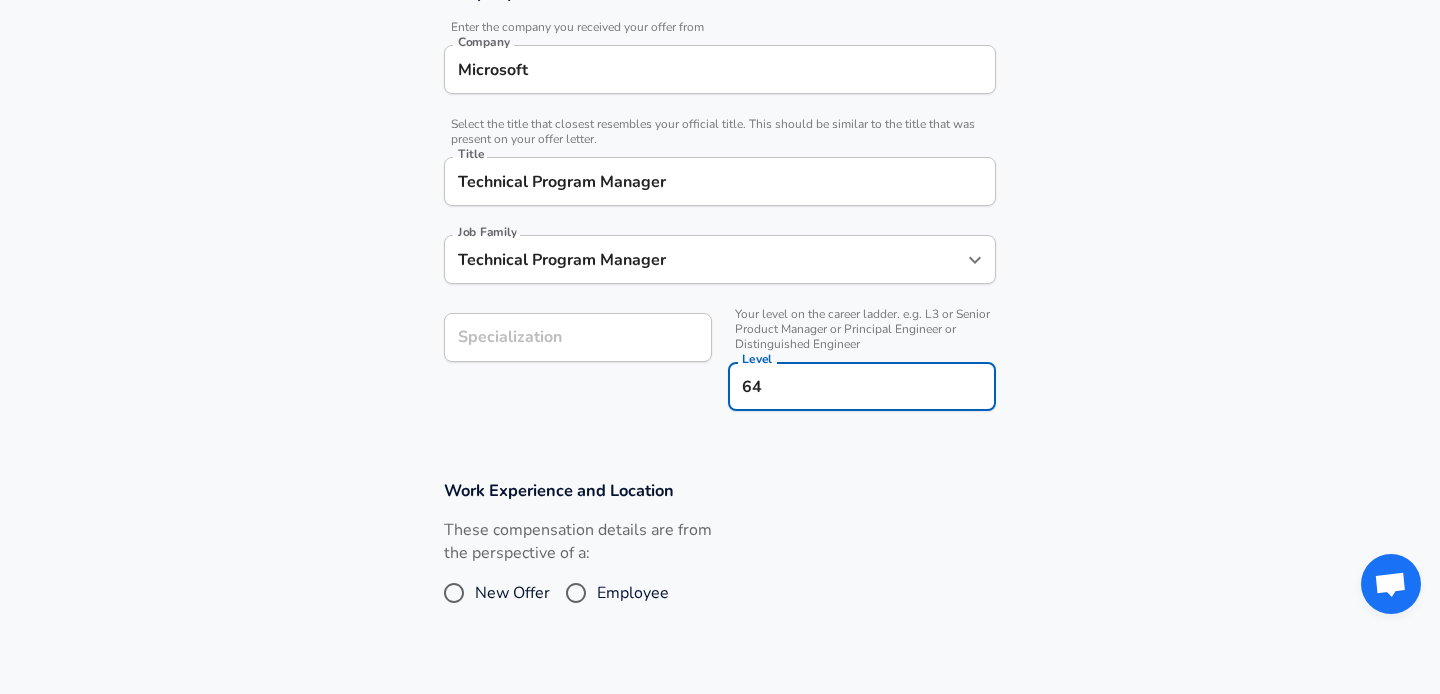 scroll, scrollTop: 427, scrollLeft: 0, axis: vertical 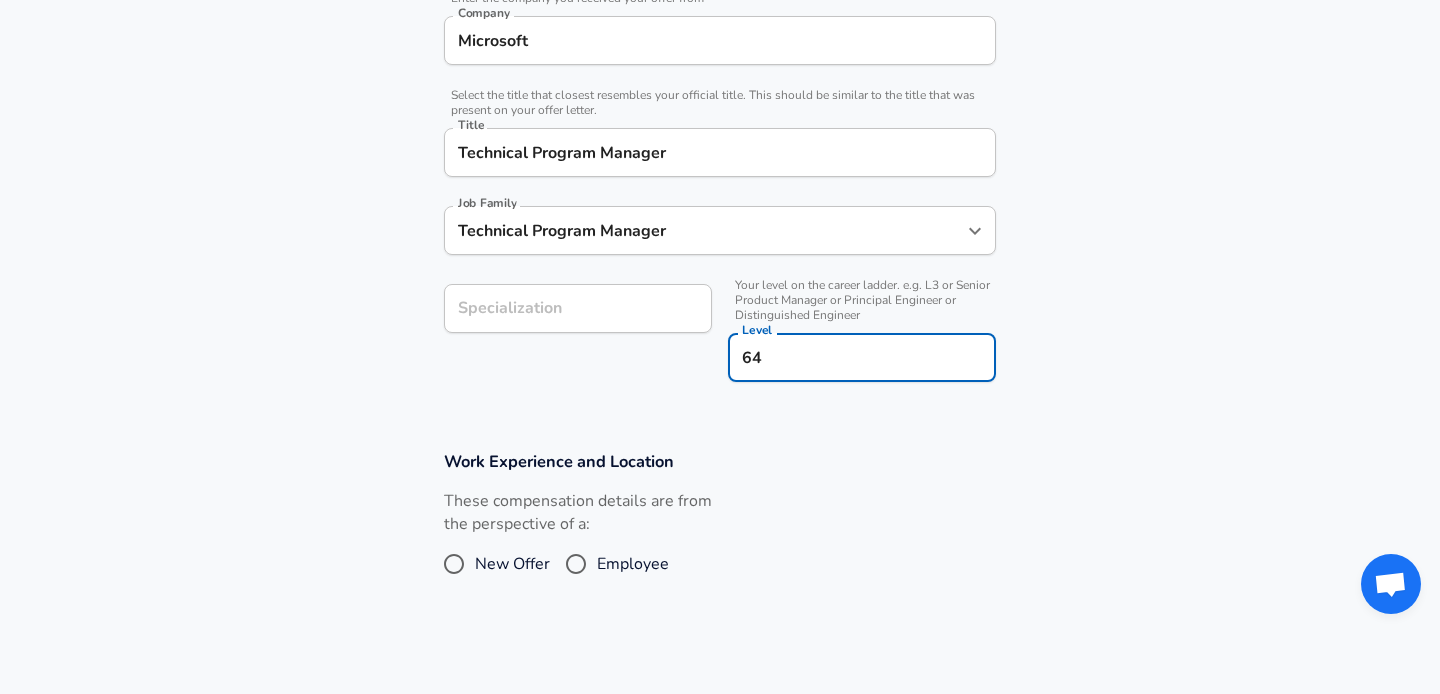 click on "Employee" at bounding box center (576, 564) 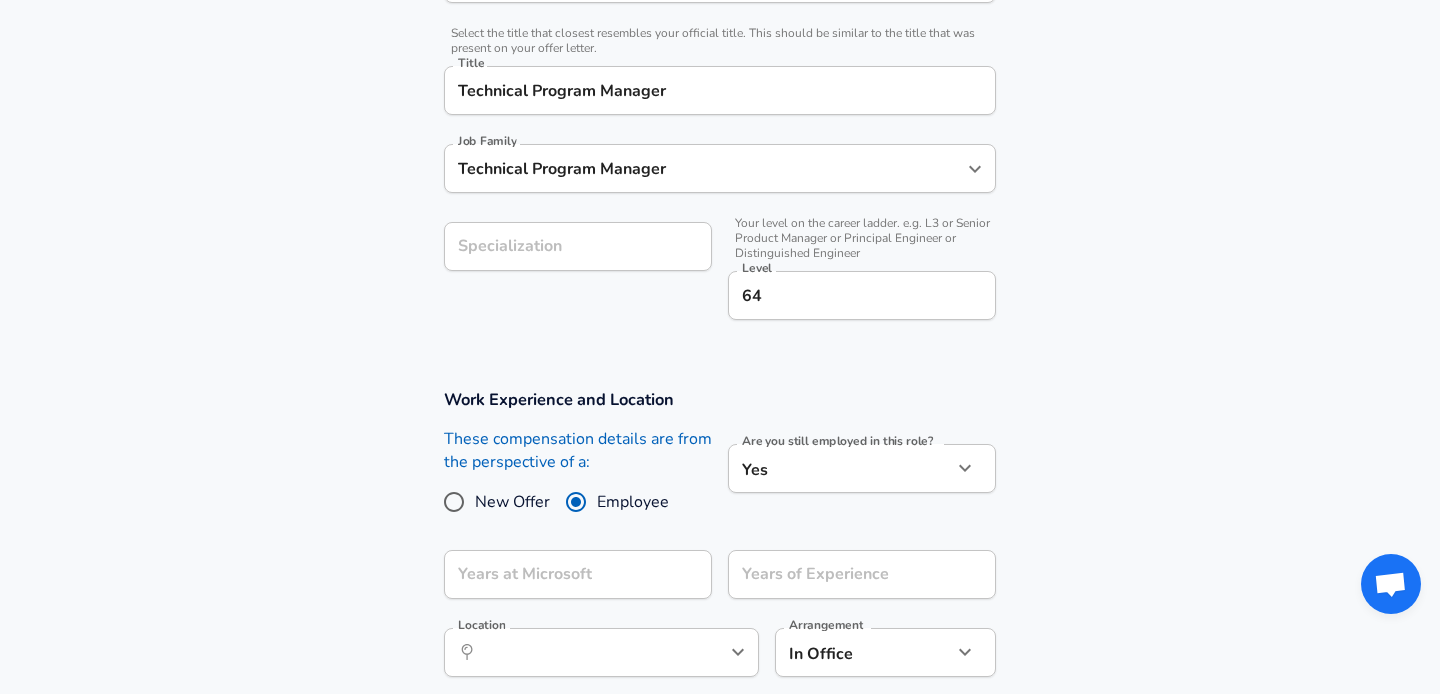 scroll, scrollTop: 513, scrollLeft: 0, axis: vertical 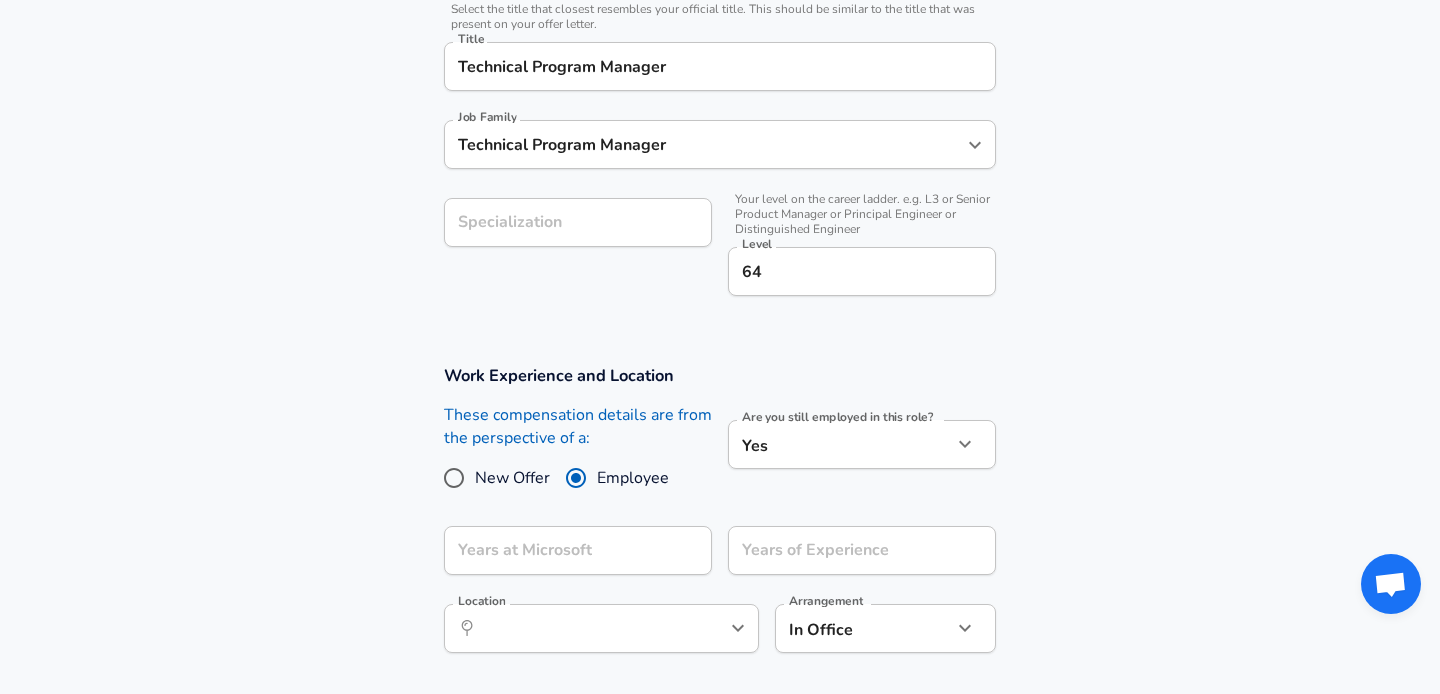 click on "Restart Add Your Salary Upload your offer letter   to verify your submission Enhance Privacy and Anonymity No Automatically hides specific fields until there are enough submissions to safely display the full details.   More Details Based on your submission and the data points that we have already collected, we will automatically hide and anonymize specific fields if there aren't enough data points to remain sufficiently anonymous. Company & Title Information   Enter the company you received your offer from Company Microsoft Company   Select the title that closest resembles your official title. This should be similar to the title that was present on your offer letter. Title Technical Program Manager Title Job Family Technical Program Manager Job Family Specialization Specialization   Your level on the career ladder. e.g. L3 or Senior Product Manager or Principal Engineer or Distinguished Engineer Level 64 Level Work Experience and Location These compensation details are from the perspective of a: New Offer Yes" at bounding box center [720, -166] 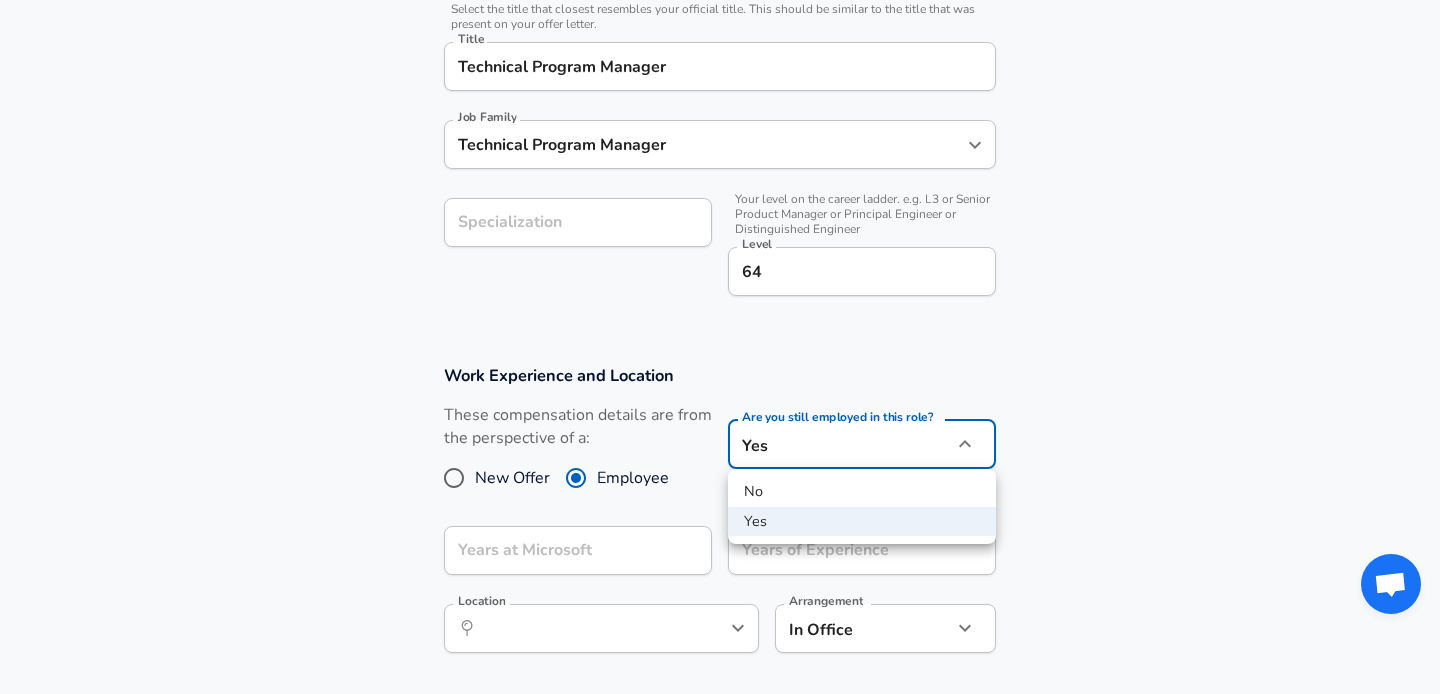 click on "Yes" at bounding box center [862, 522] 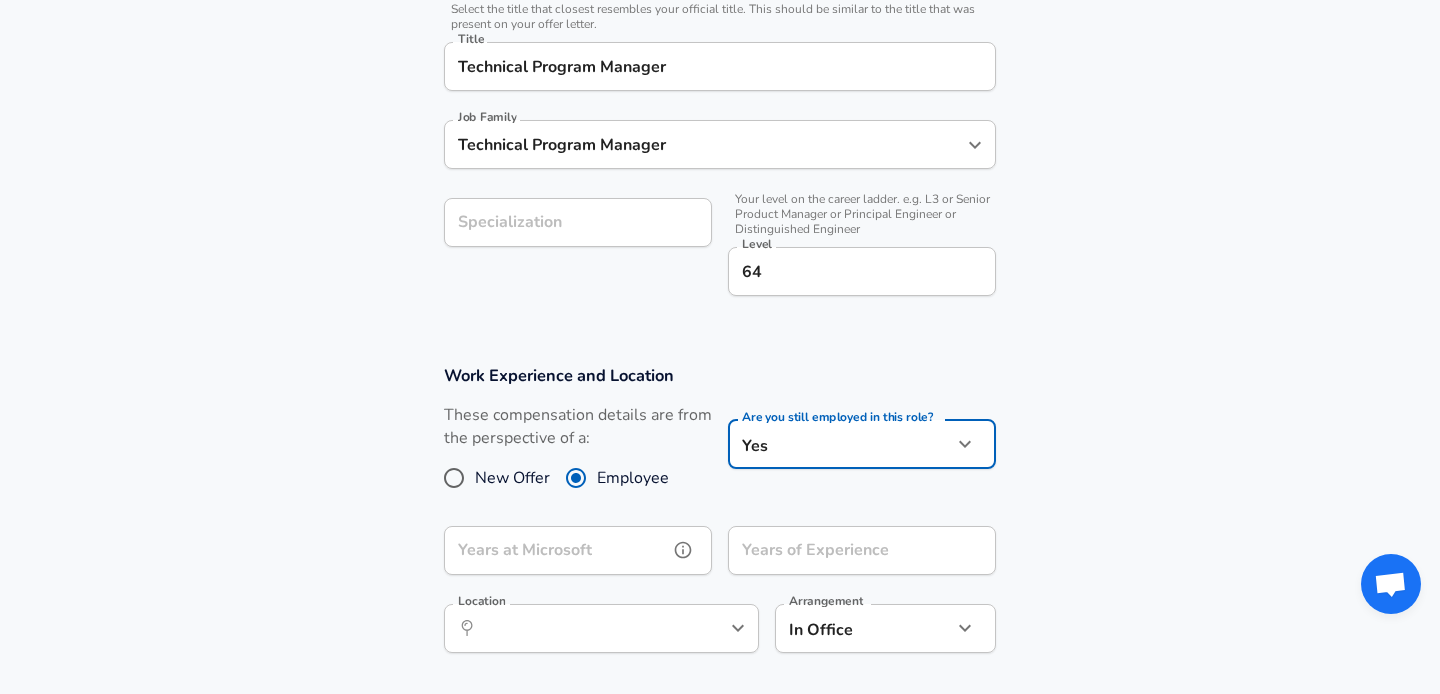 click on "Years at Microsoft" at bounding box center [556, 550] 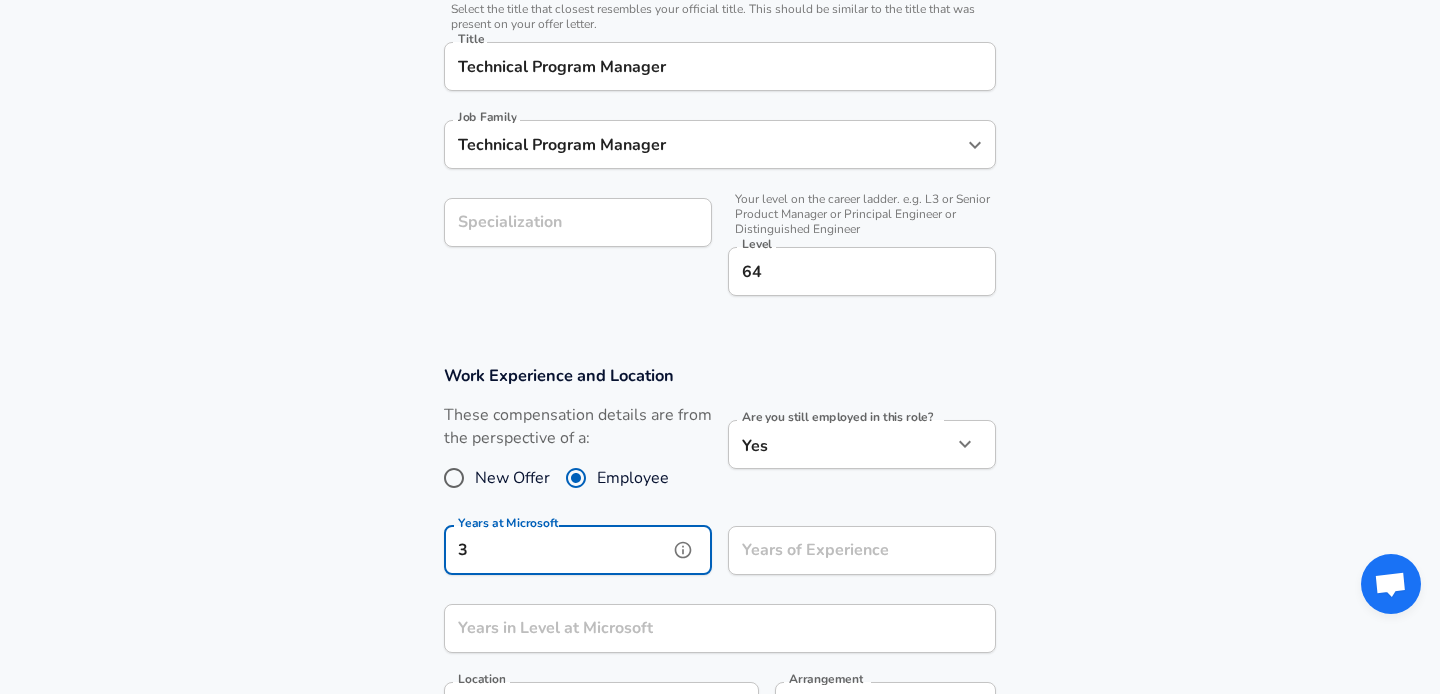 type on "3" 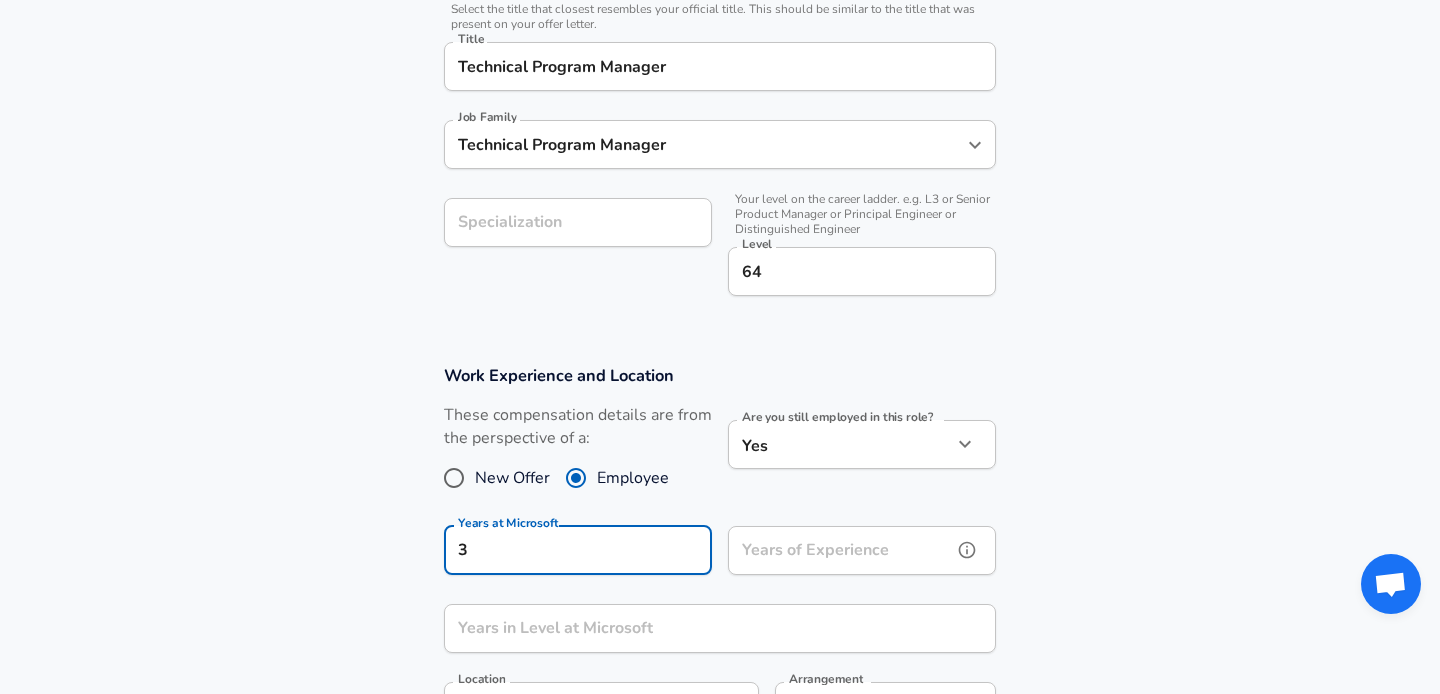 click on "Years of Experience" at bounding box center (840, 550) 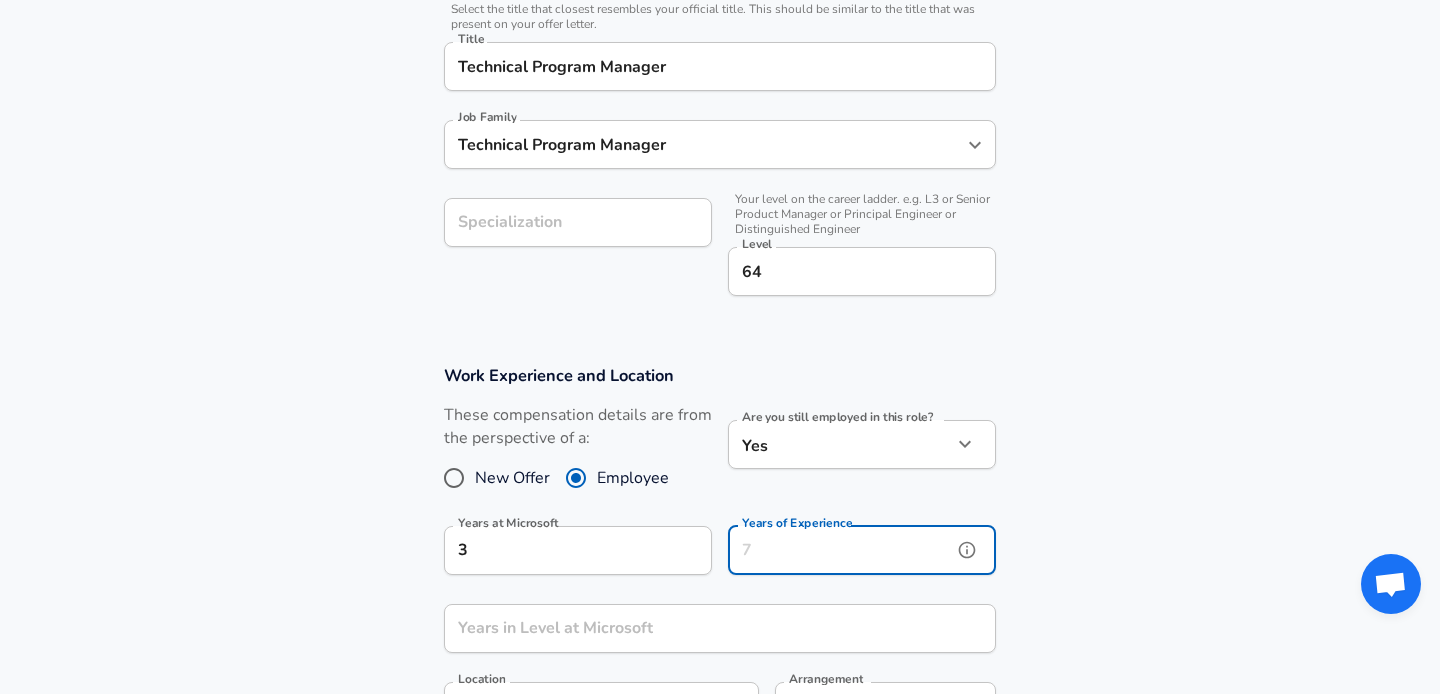 type on "7" 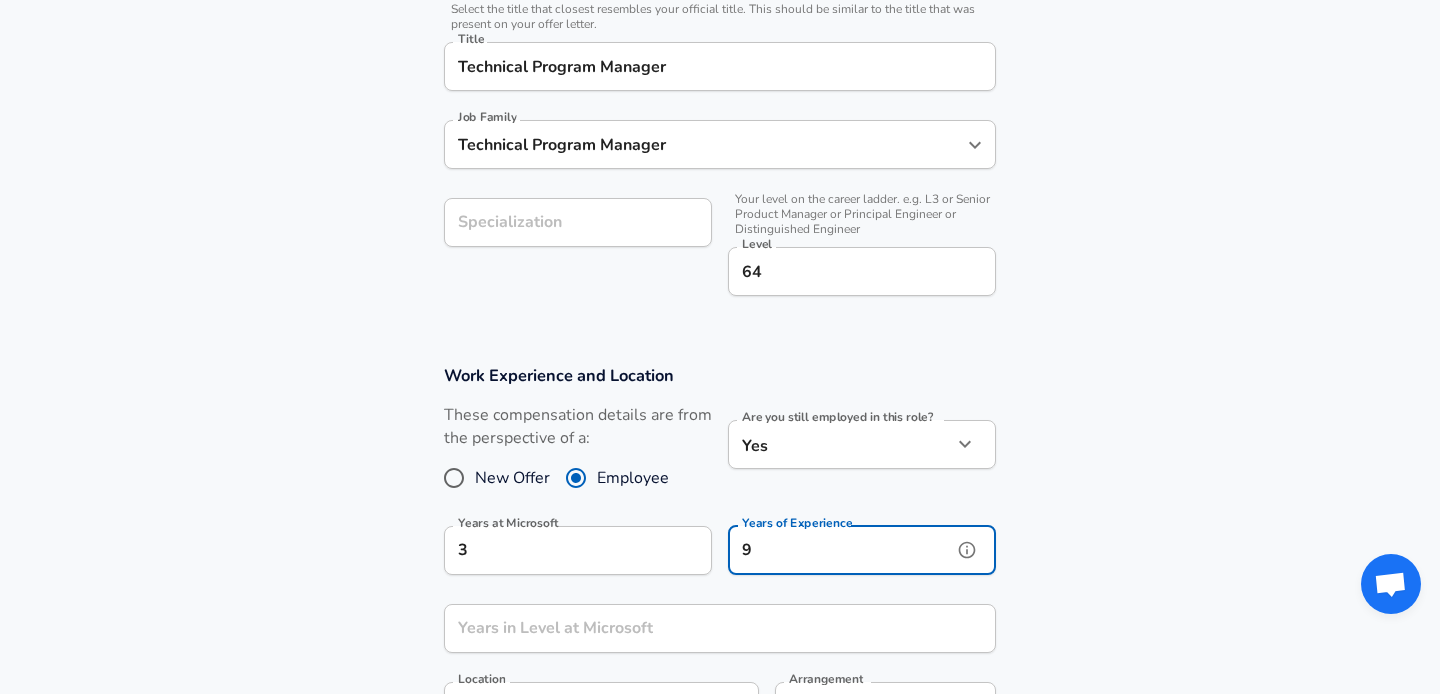 type on "9" 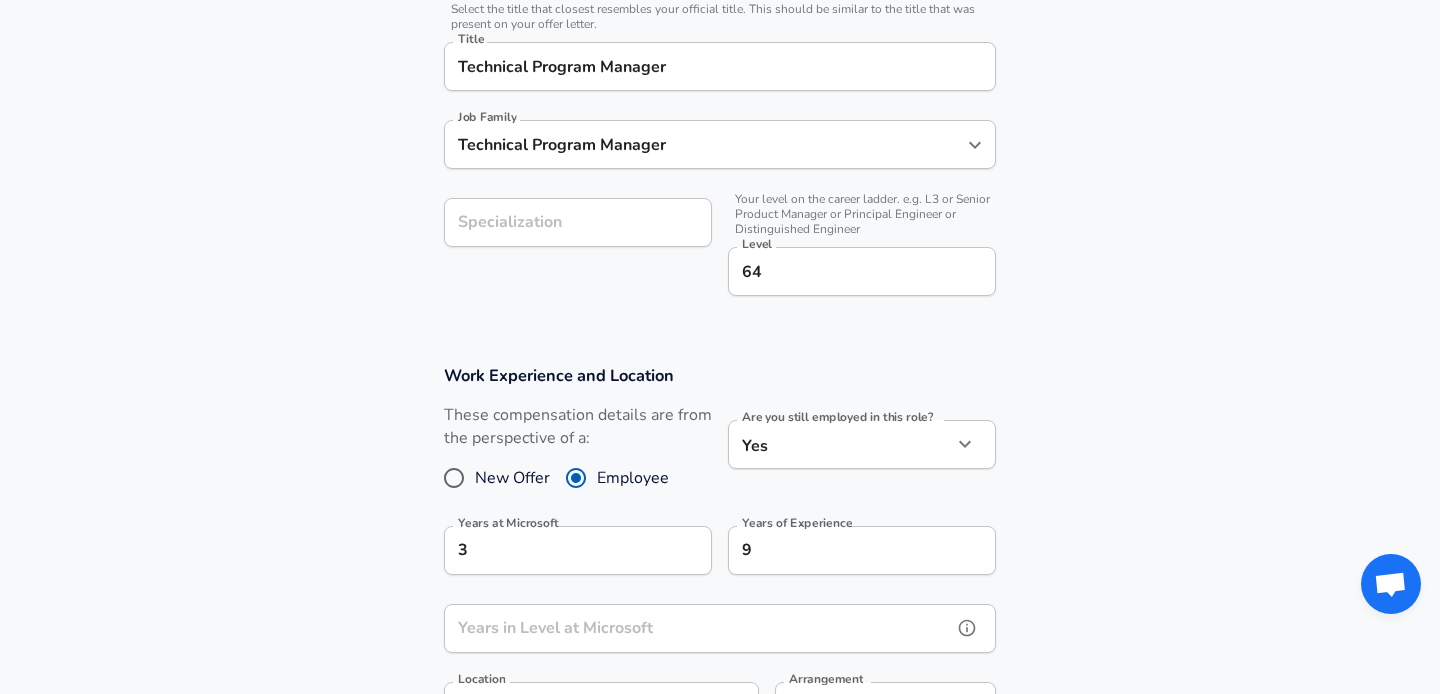 click on "Years in Level at Microsoft" at bounding box center (698, 628) 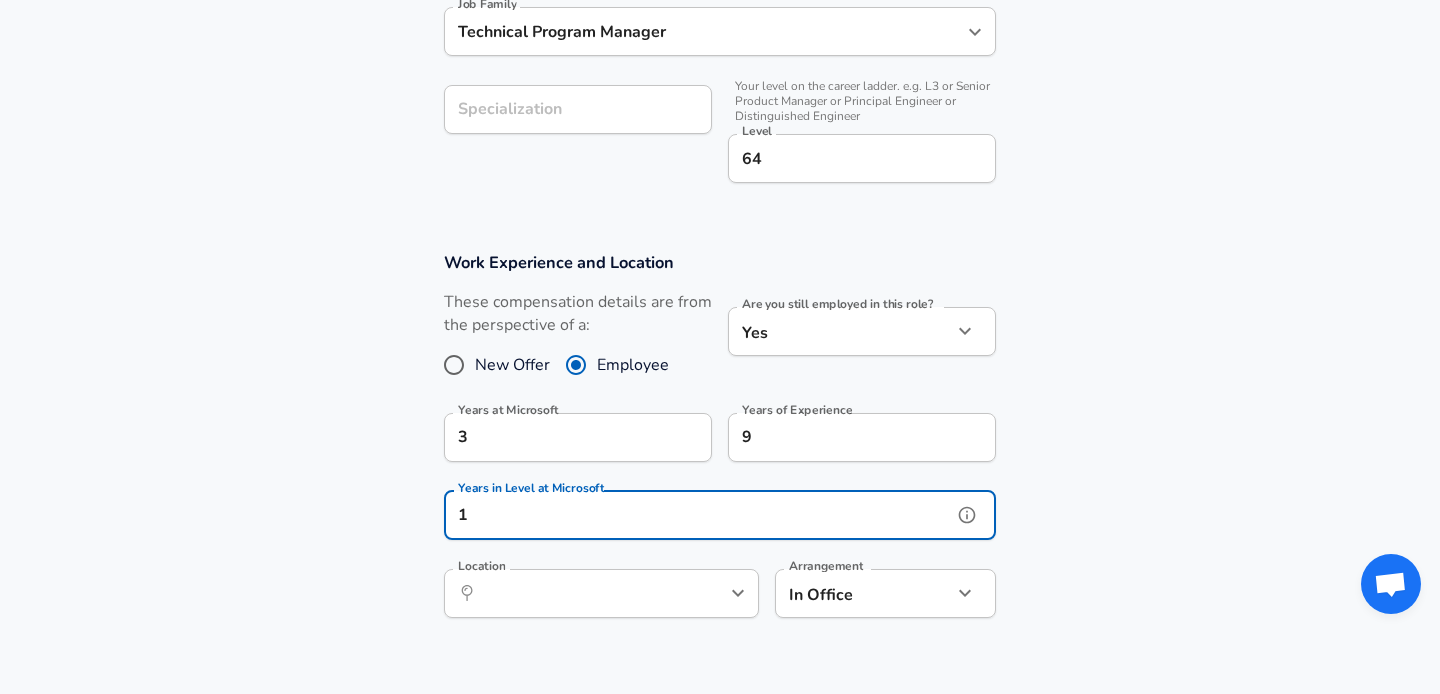scroll, scrollTop: 658, scrollLeft: 0, axis: vertical 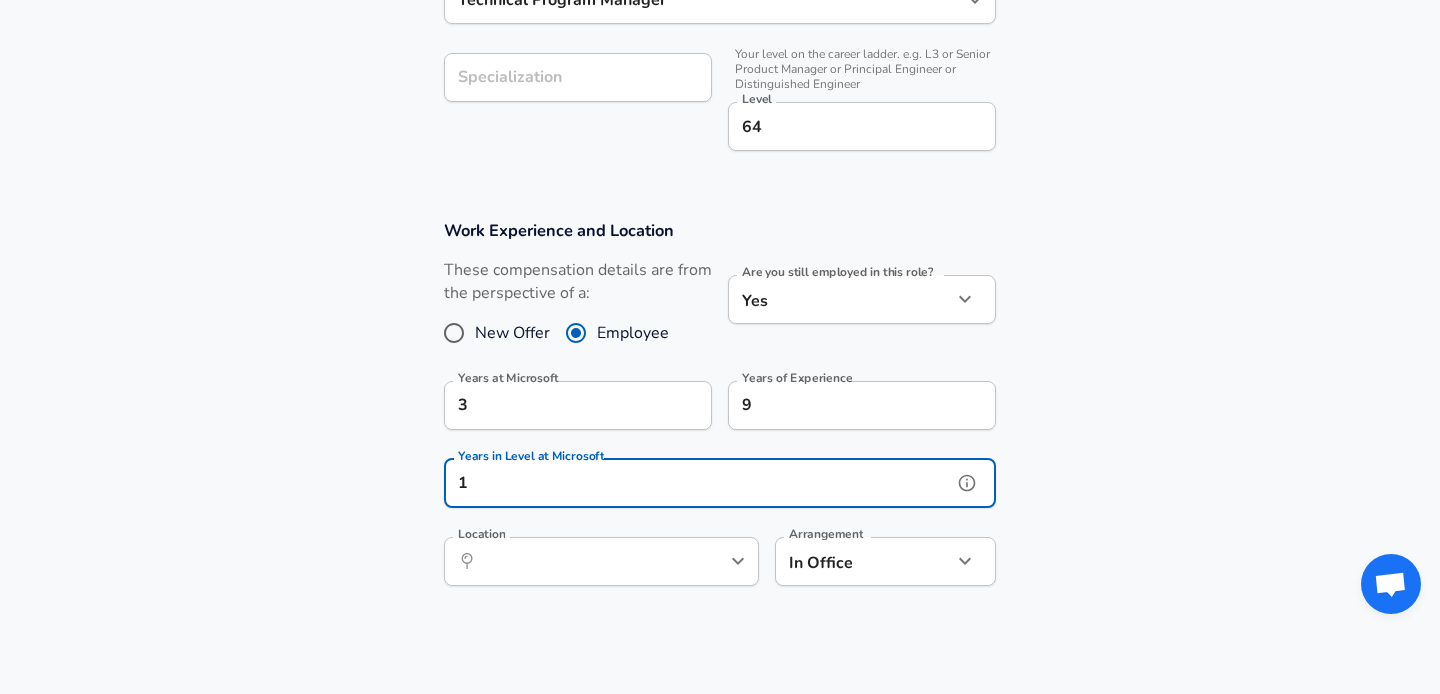click 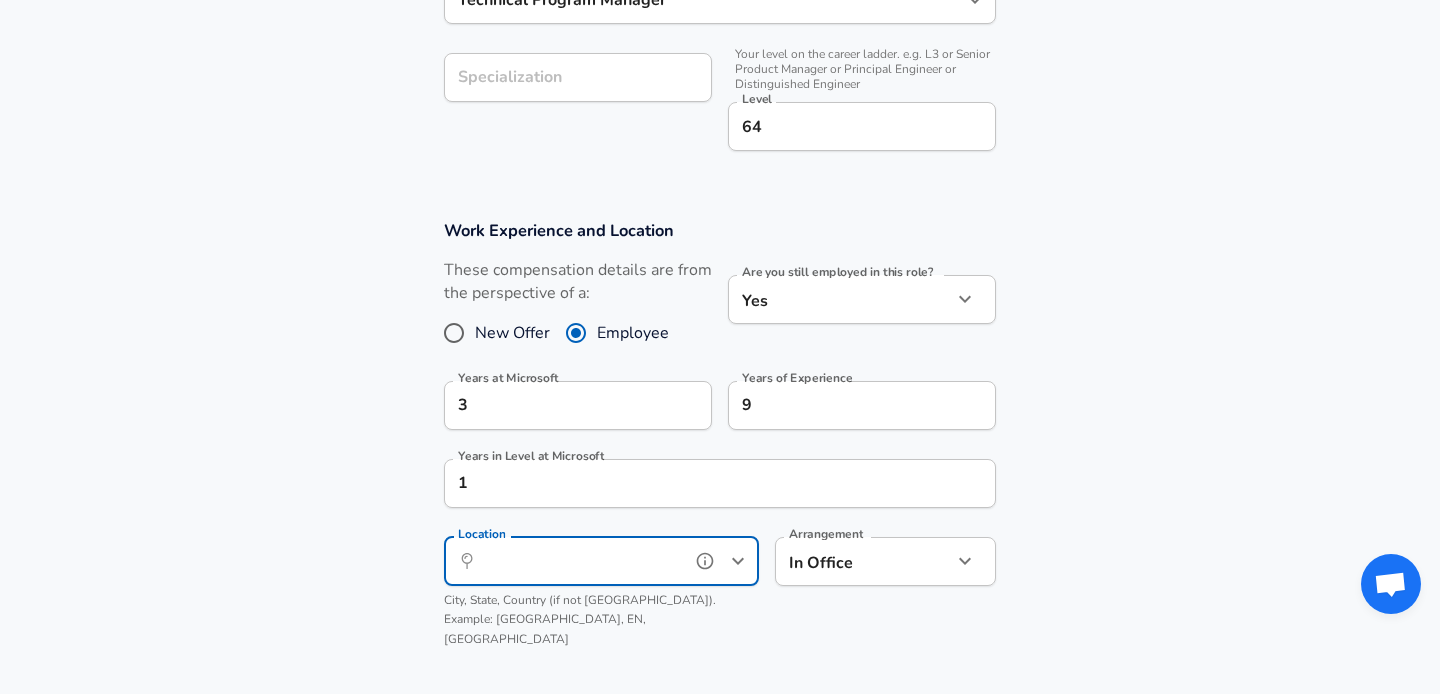 click 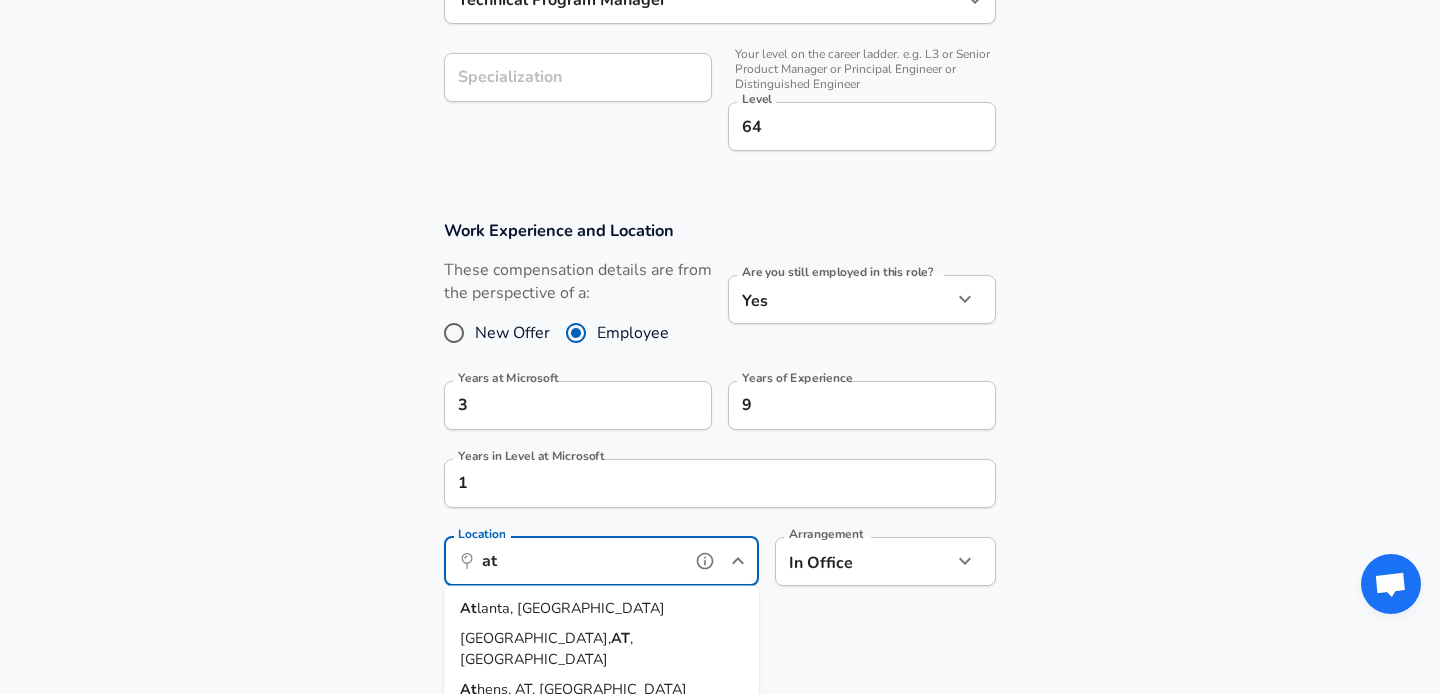type on "a" 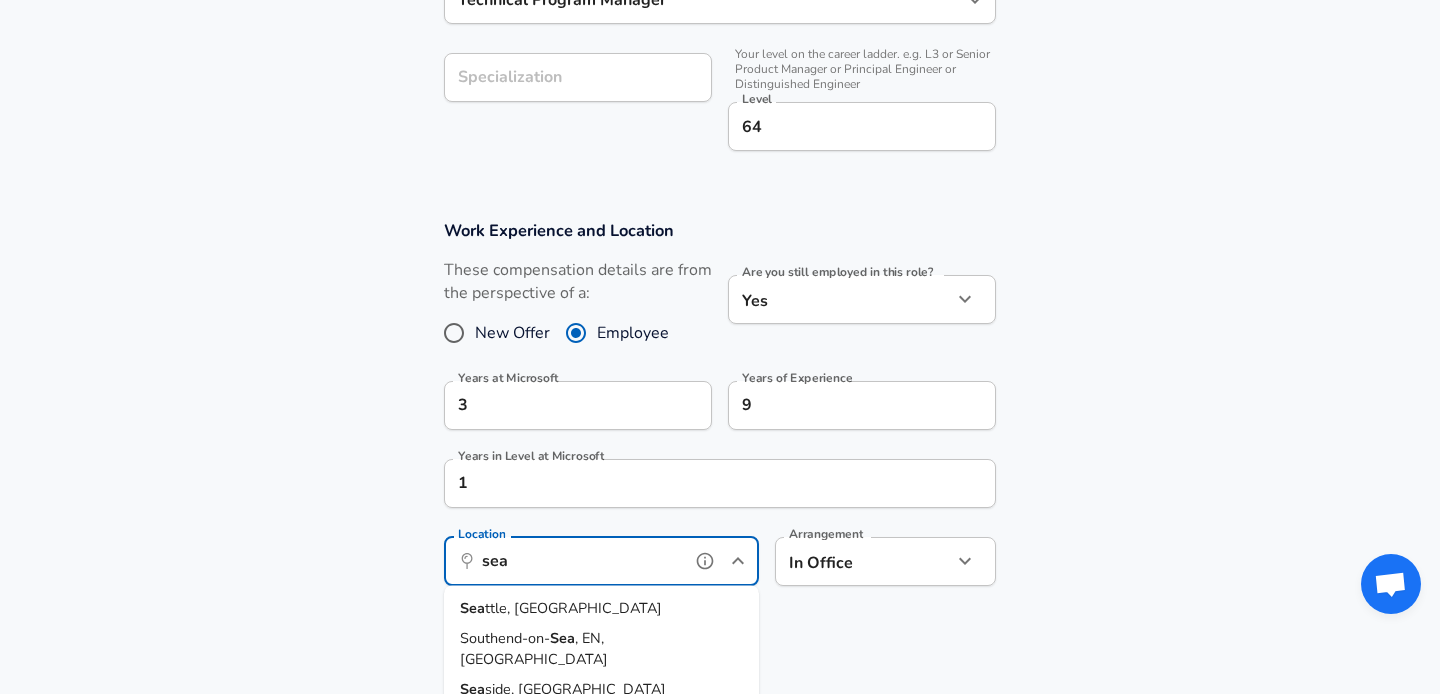 click on "Sea ttle, [GEOGRAPHIC_DATA]" at bounding box center (601, 609) 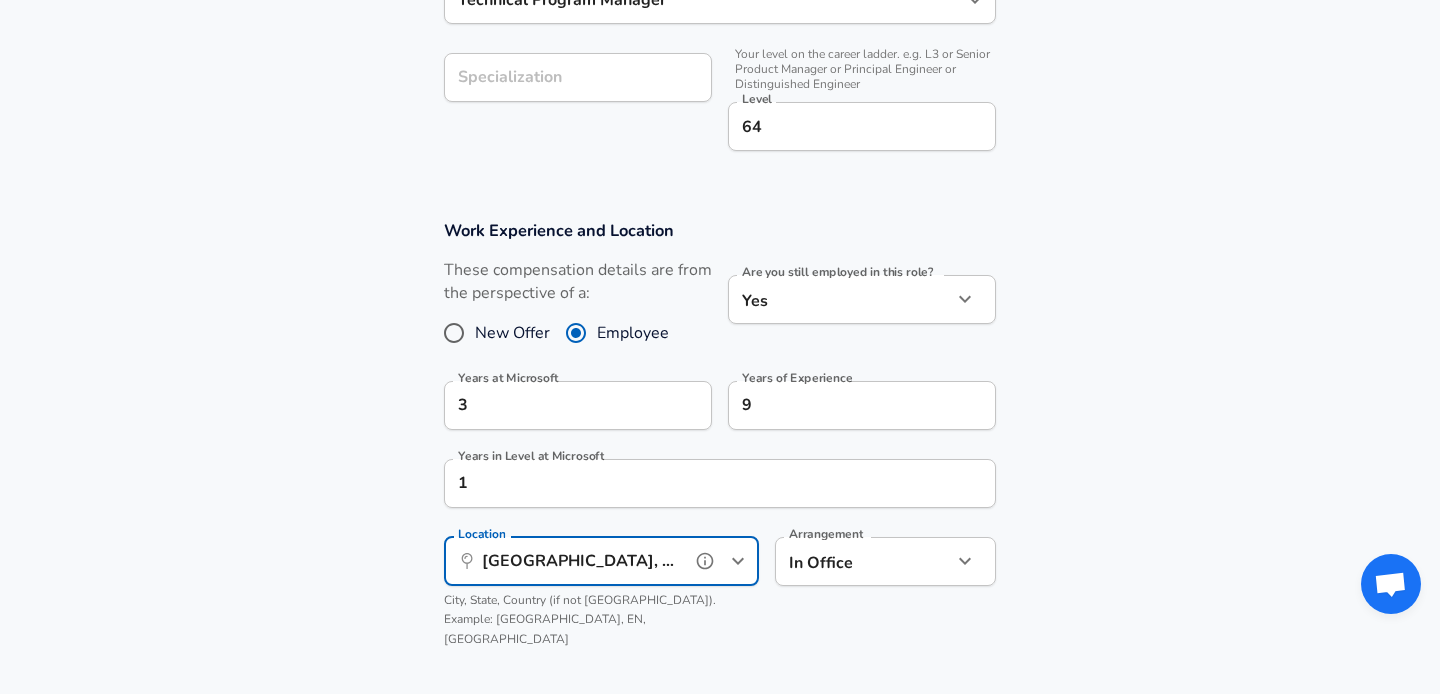 click on "[GEOGRAPHIC_DATA], [GEOGRAPHIC_DATA]" at bounding box center [579, 561] 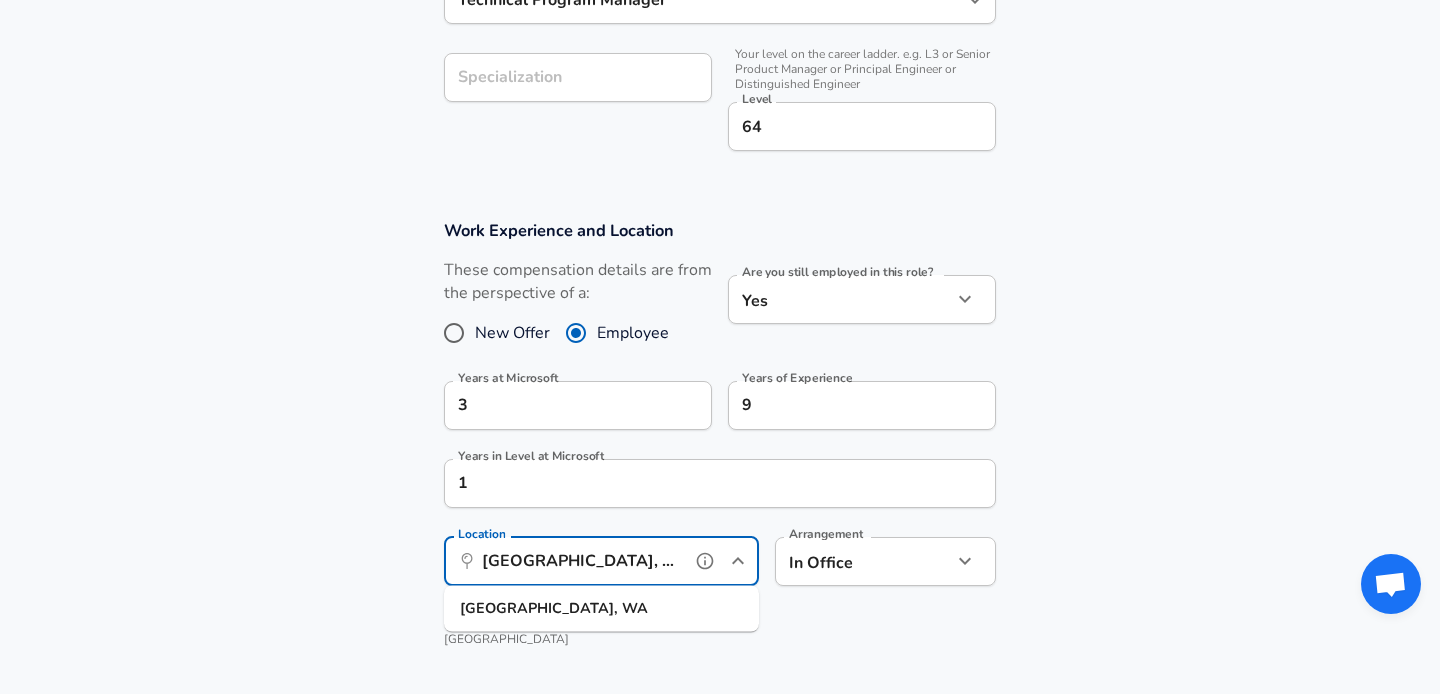 click on "[GEOGRAPHIC_DATA], [GEOGRAPHIC_DATA]" at bounding box center (579, 561) 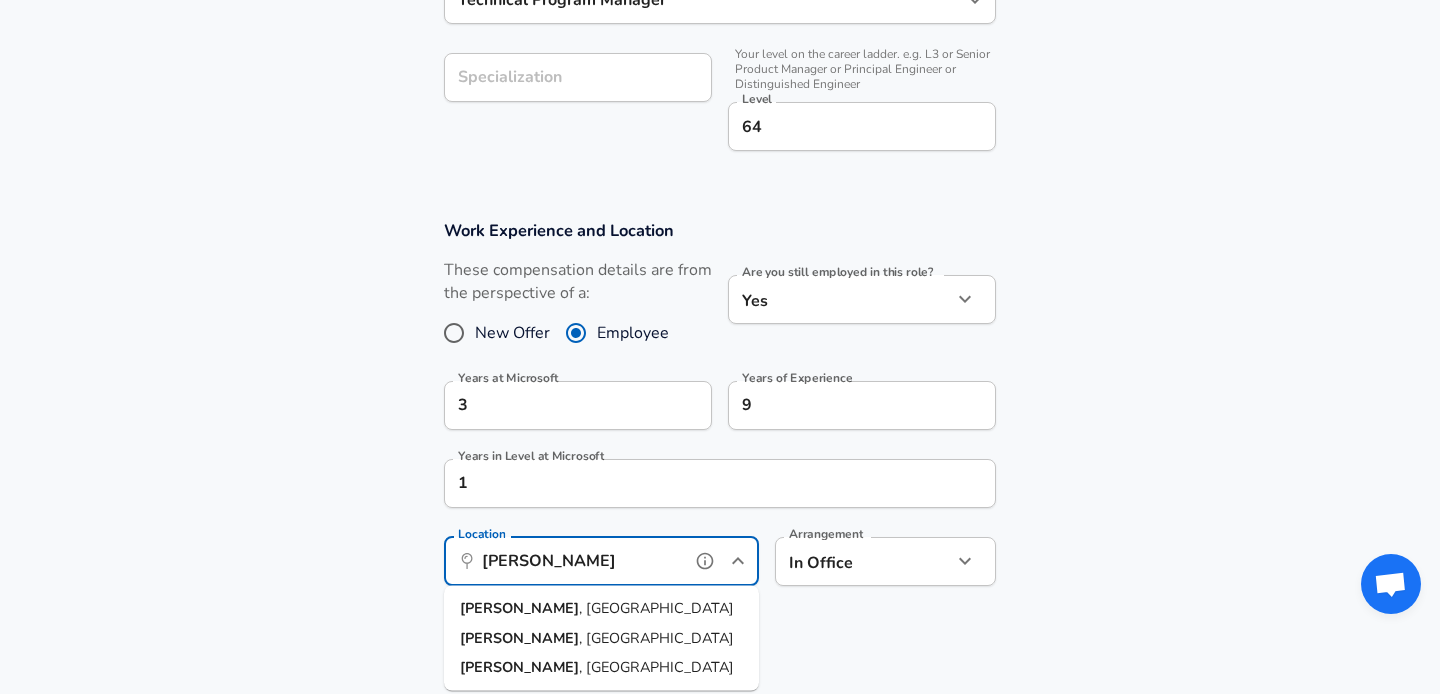 click on "Redmond , [GEOGRAPHIC_DATA]" at bounding box center (601, 609) 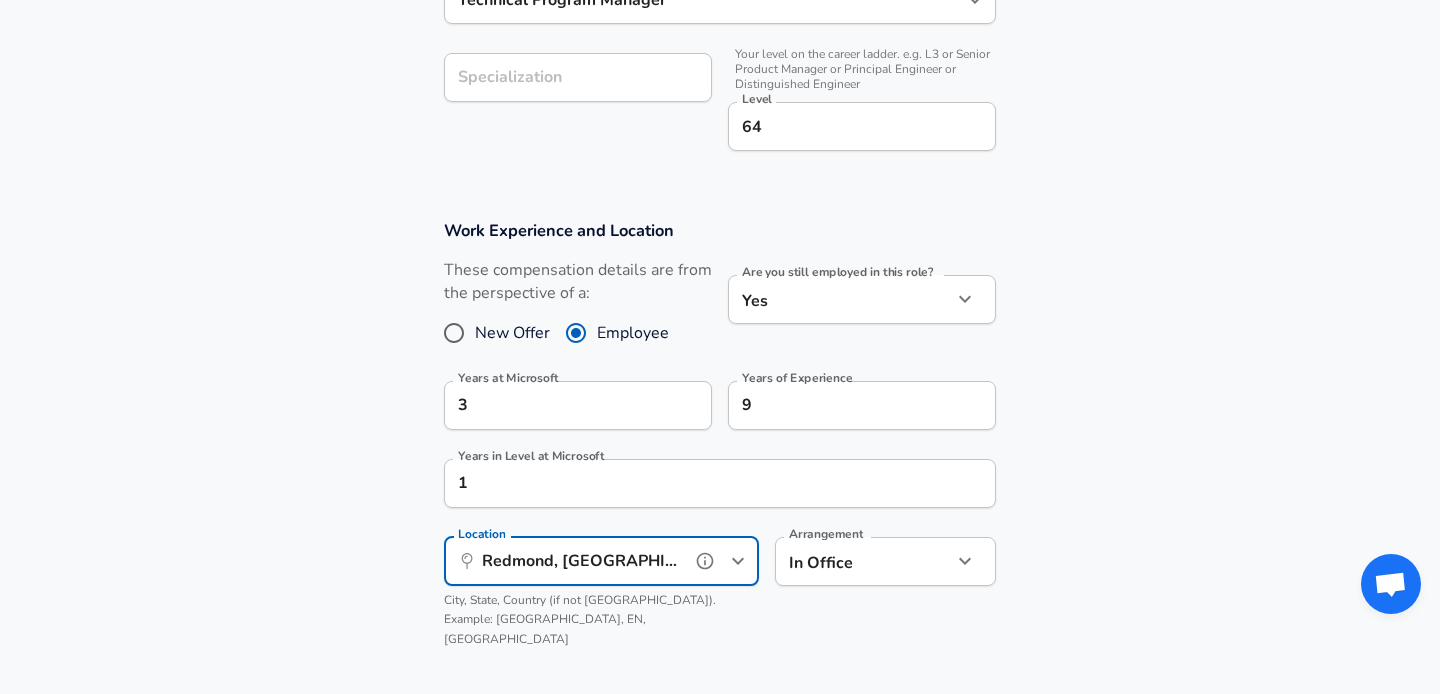 type on "Redmond, [GEOGRAPHIC_DATA]" 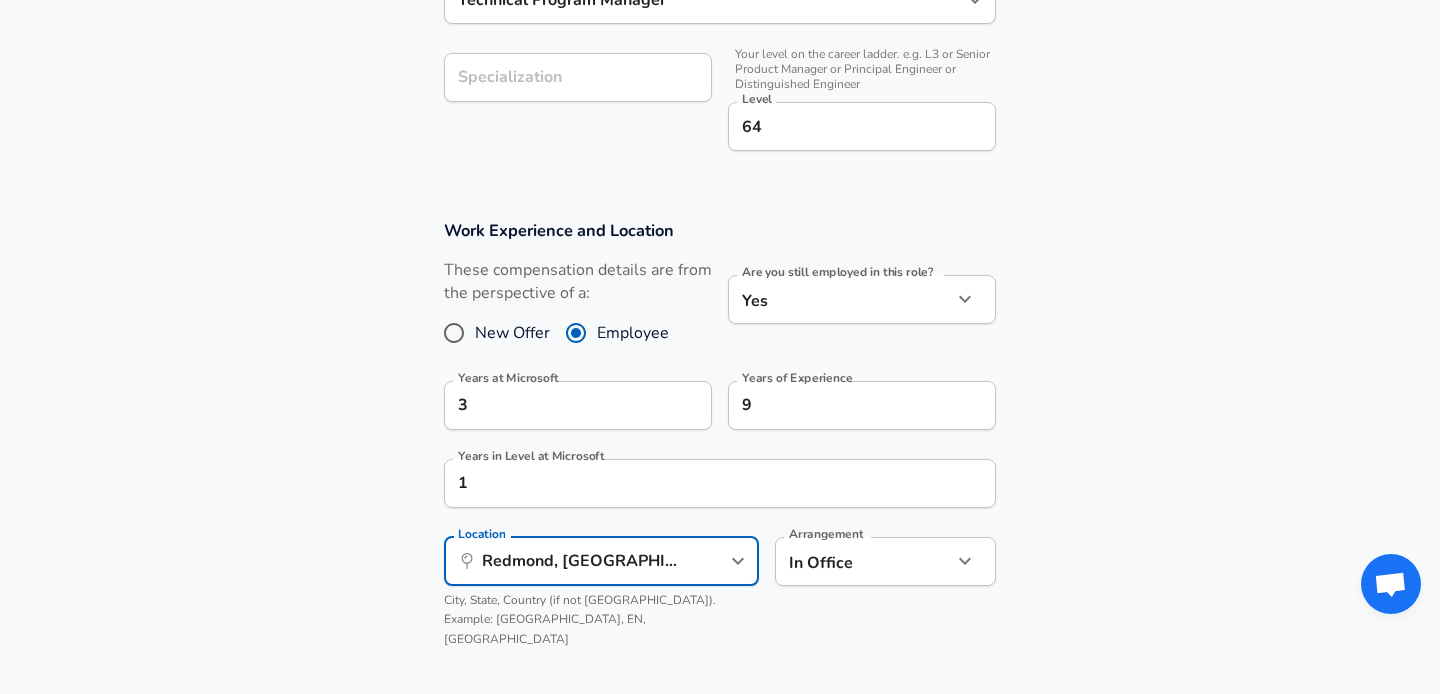 click on "Restart Add Your Salary Upload your offer letter   to verify your submission Enhance Privacy and Anonymity No Automatically hides specific fields until there are enough submissions to safely display the full details.   More Details Based on your submission and the data points that we have already collected, we will automatically hide and anonymize specific fields if there aren't enough data points to remain sufficiently anonymous. Company & Title Information   Enter the company you received your offer from Company Microsoft Company   Select the title that closest resembles your official title. This should be similar to the title that was present on your offer letter. Title Technical Program Manager Title Job Family Technical Program Manager Job Family Specialization Specialization   Your level on the career ladder. e.g. L3 or Senior Product Manager or Principal Engineer or Distinguished Engineer Level 64 Level Work Experience and Location These compensation details are from the perspective of a: New Offer Yes" at bounding box center [720, -311] 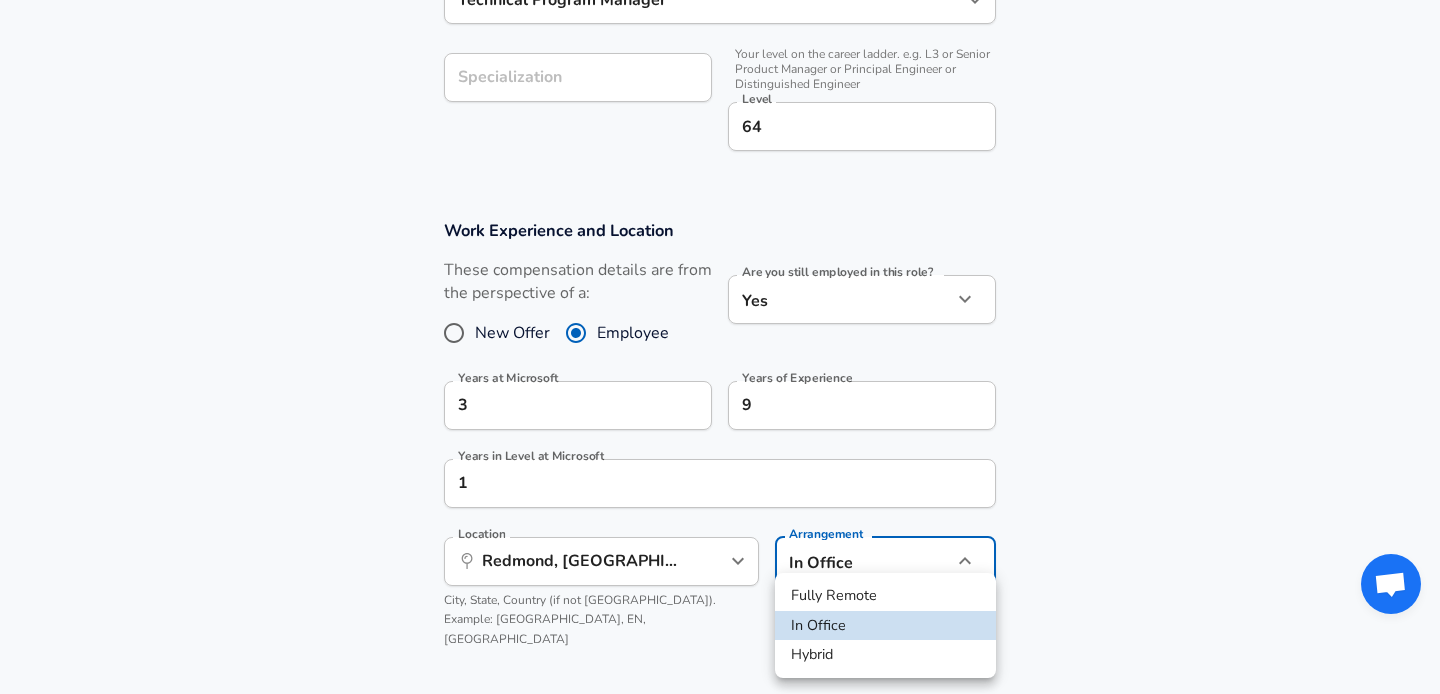click on "Fully Remote" at bounding box center [885, 596] 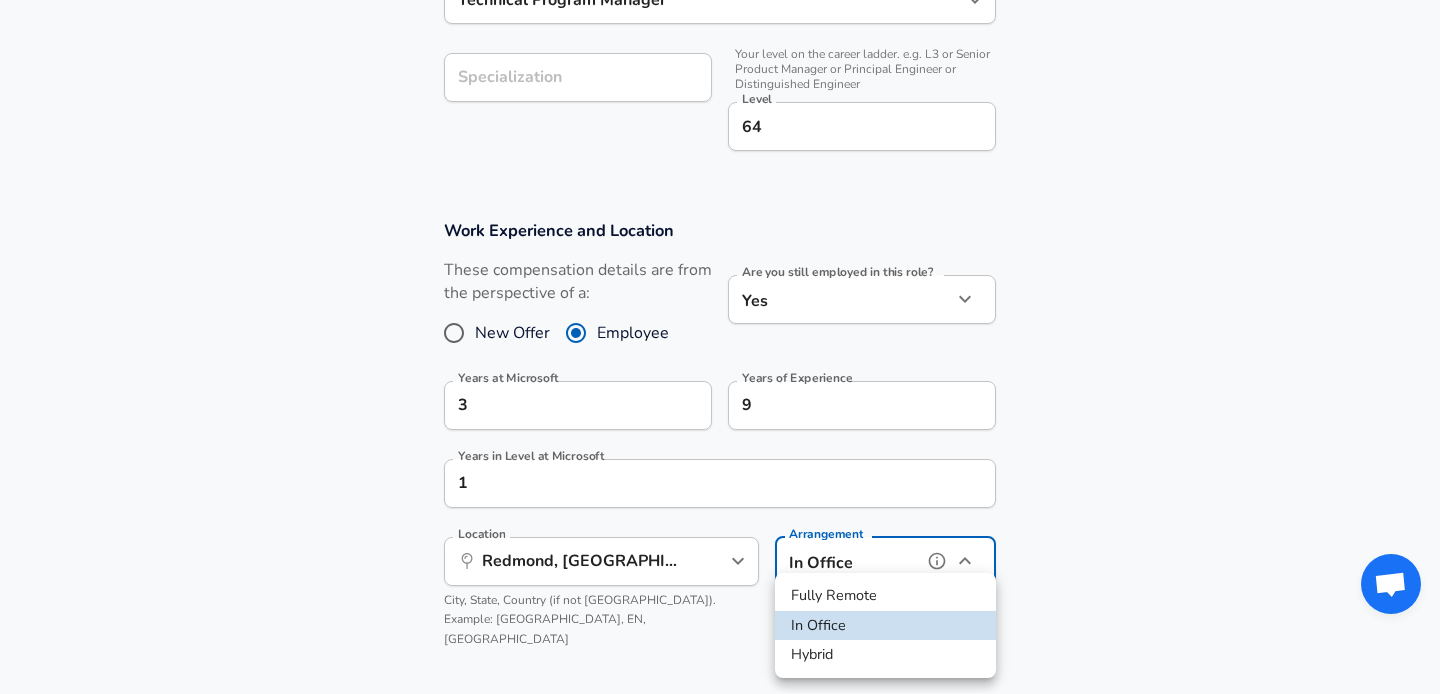 type on "remote" 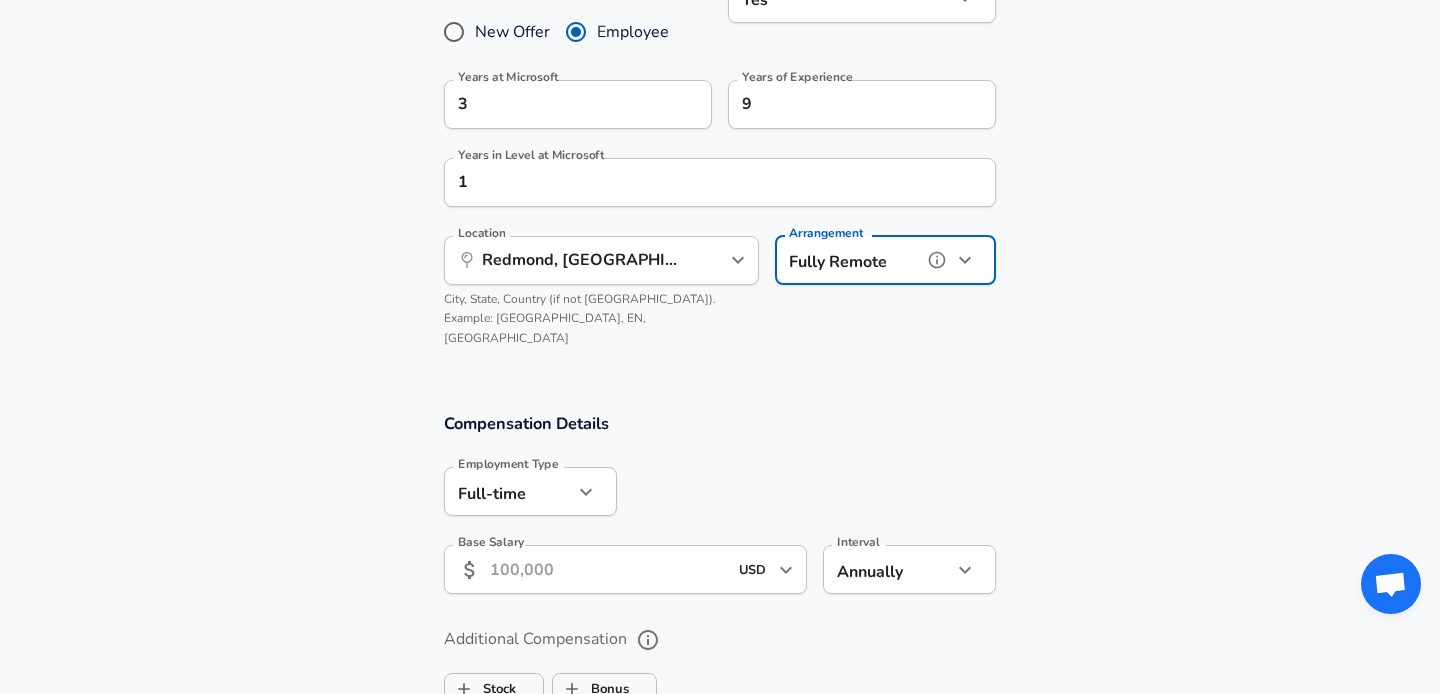 scroll, scrollTop: 1016, scrollLeft: 0, axis: vertical 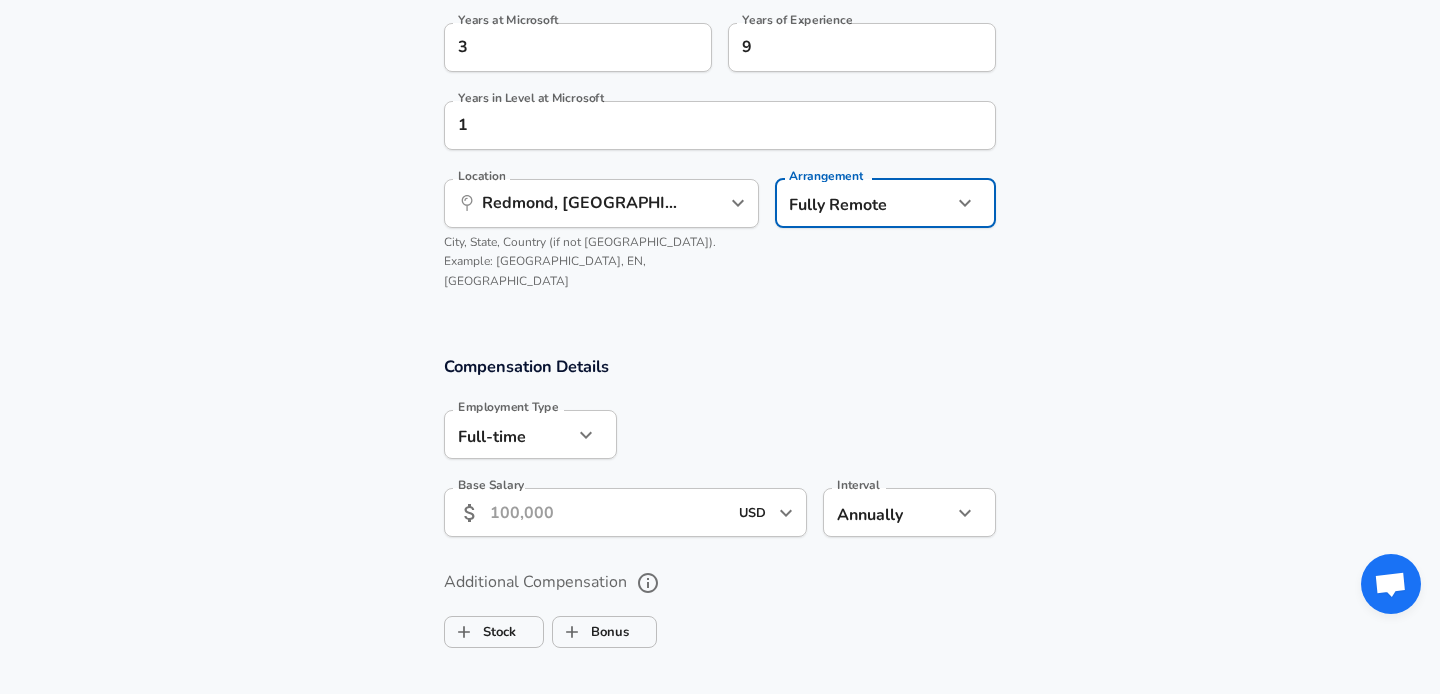 click 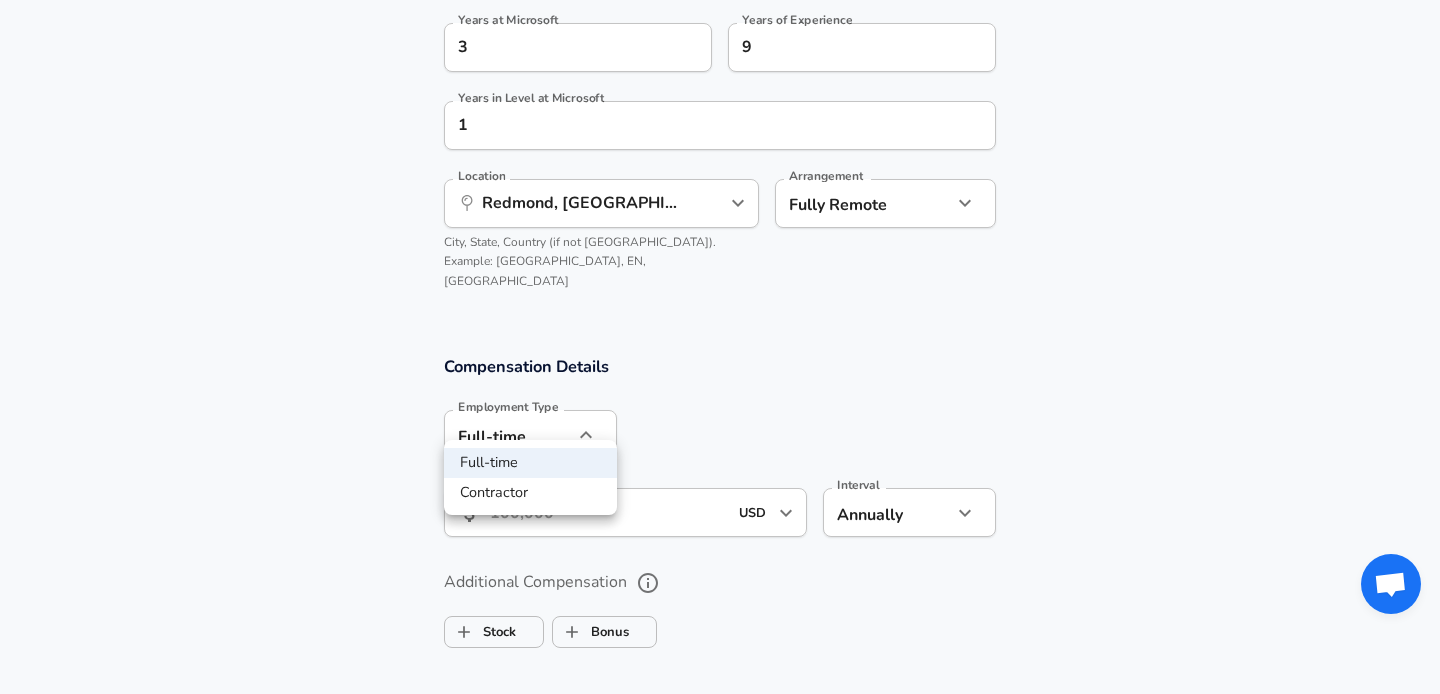 click at bounding box center (720, 347) 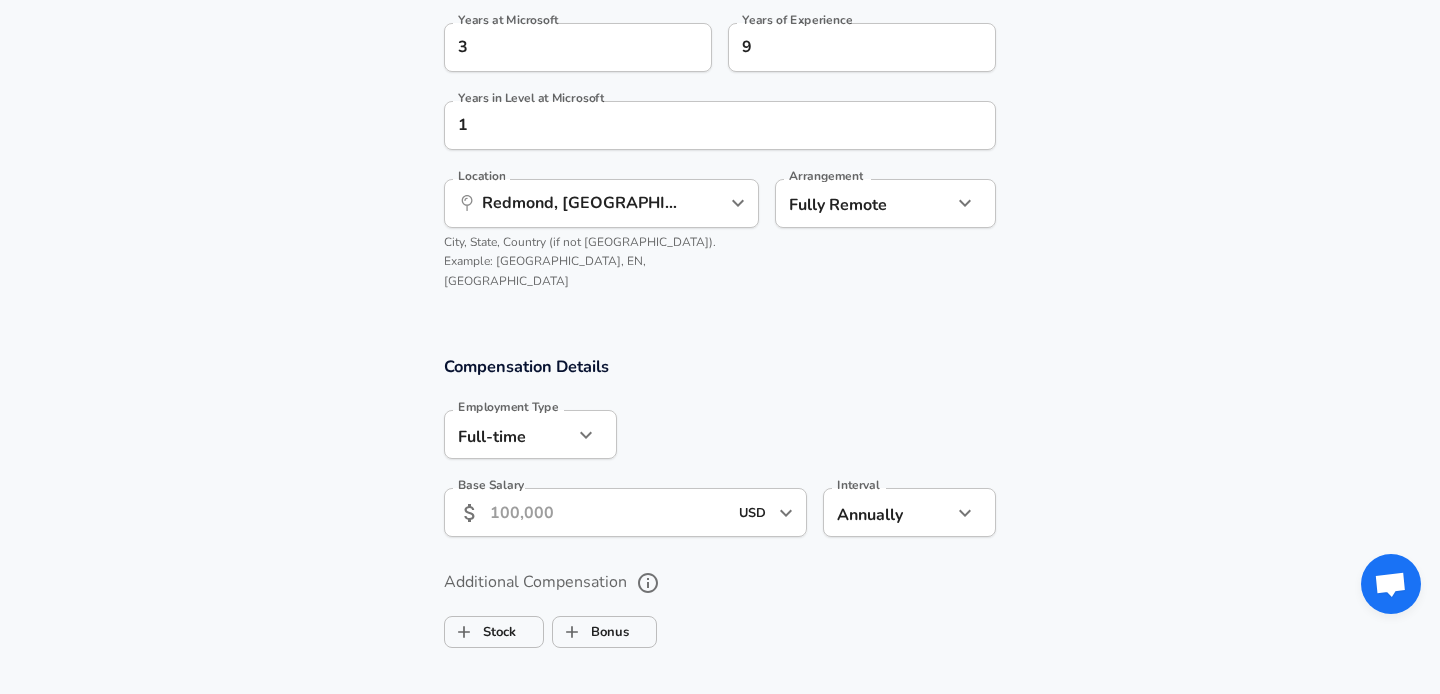 click on "Base Salary" at bounding box center [608, 512] 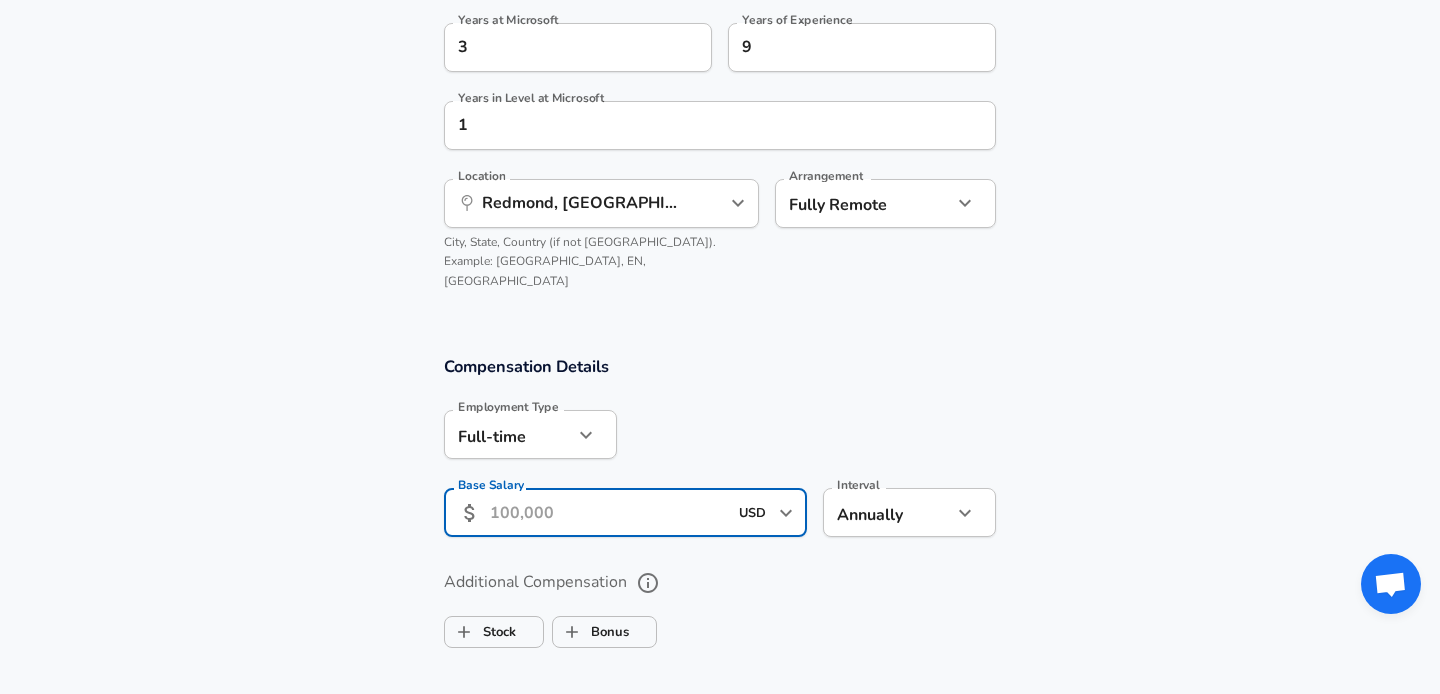 click on "Base Salary" at bounding box center (608, 512) 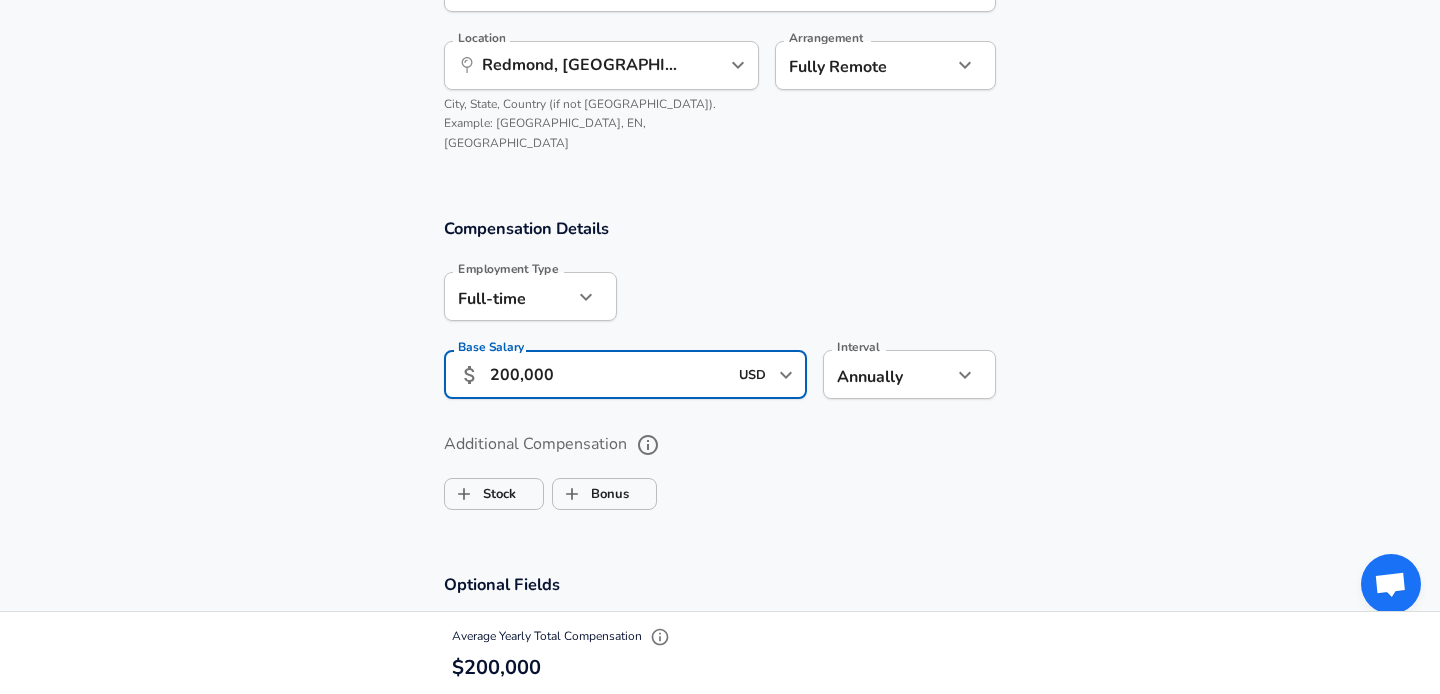 scroll, scrollTop: 1179, scrollLeft: 0, axis: vertical 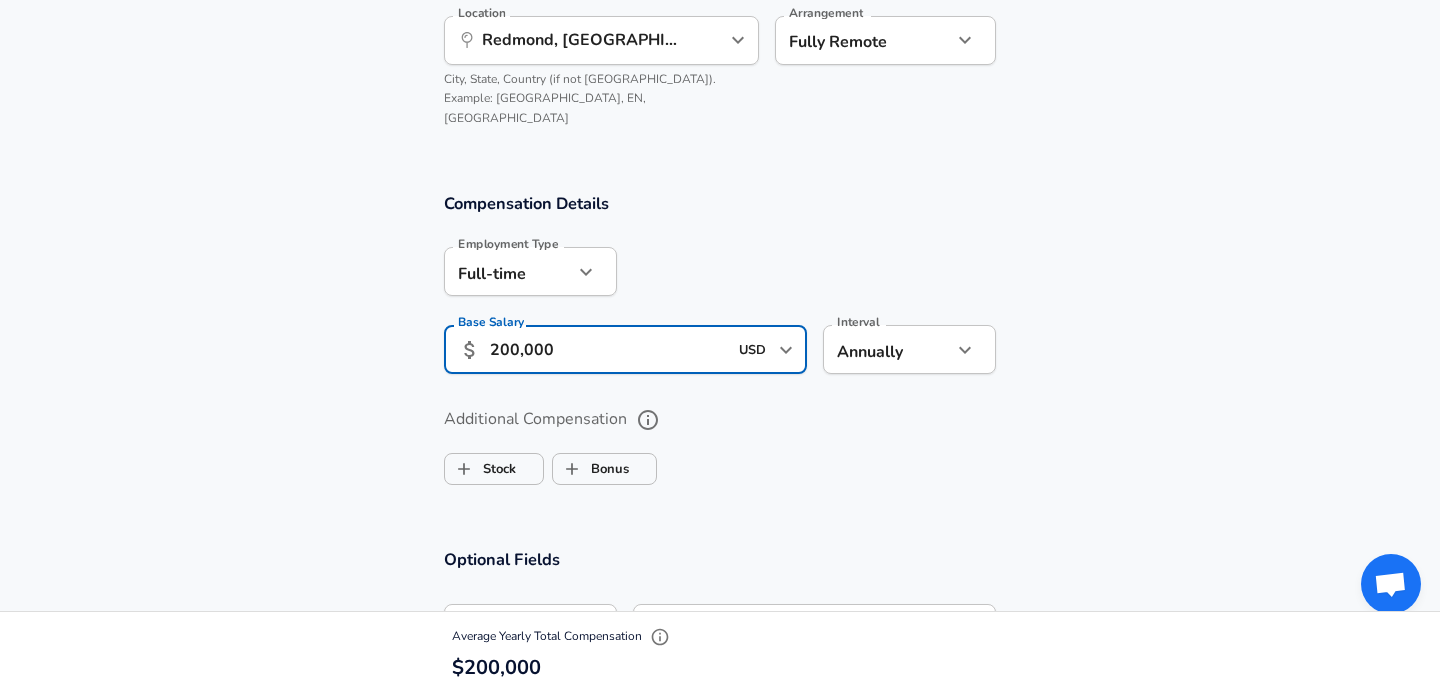 type on "200,000" 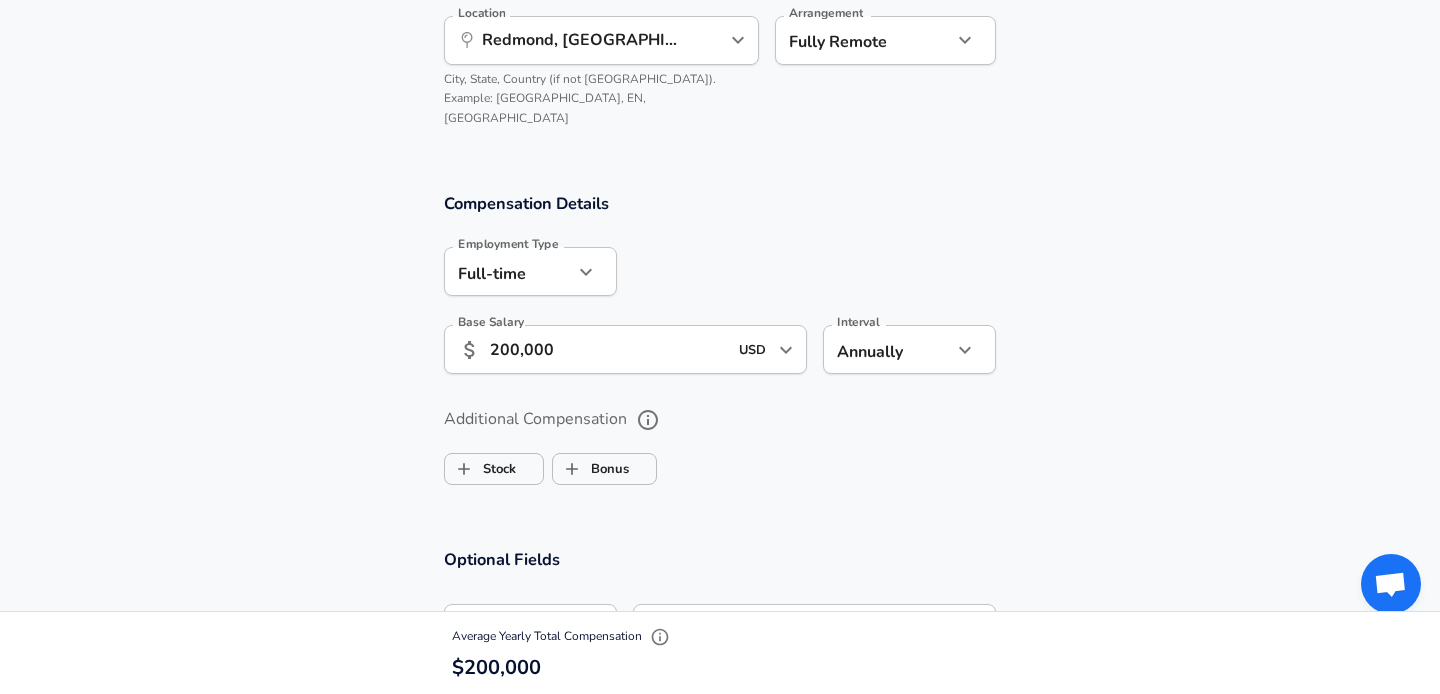 click on "Compensation Details Employment Type [DEMOGRAPHIC_DATA] full_time Employment Type Base Salary ​ 200,000 USD ​ Base Salary Interval Annually yearly Interval Additional Compensation   Stock Bonus" at bounding box center [720, 347] 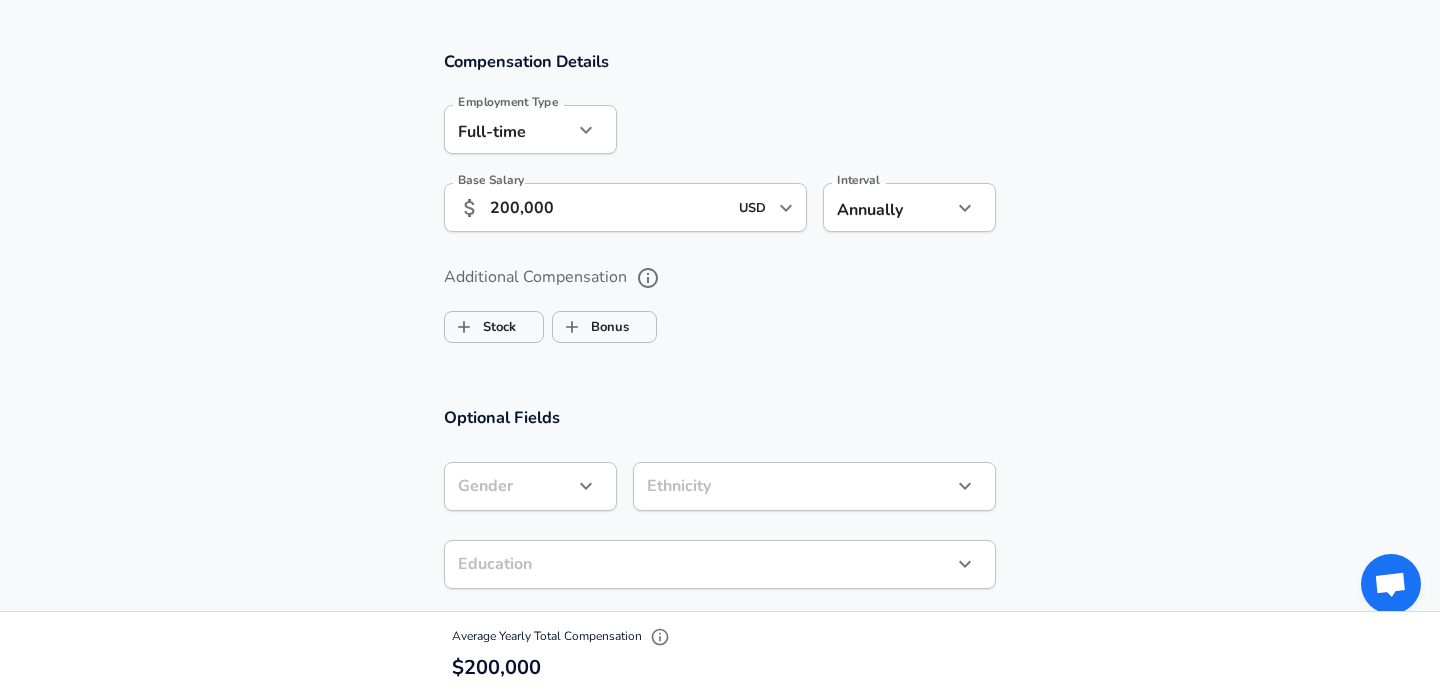 scroll, scrollTop: 1328, scrollLeft: 0, axis: vertical 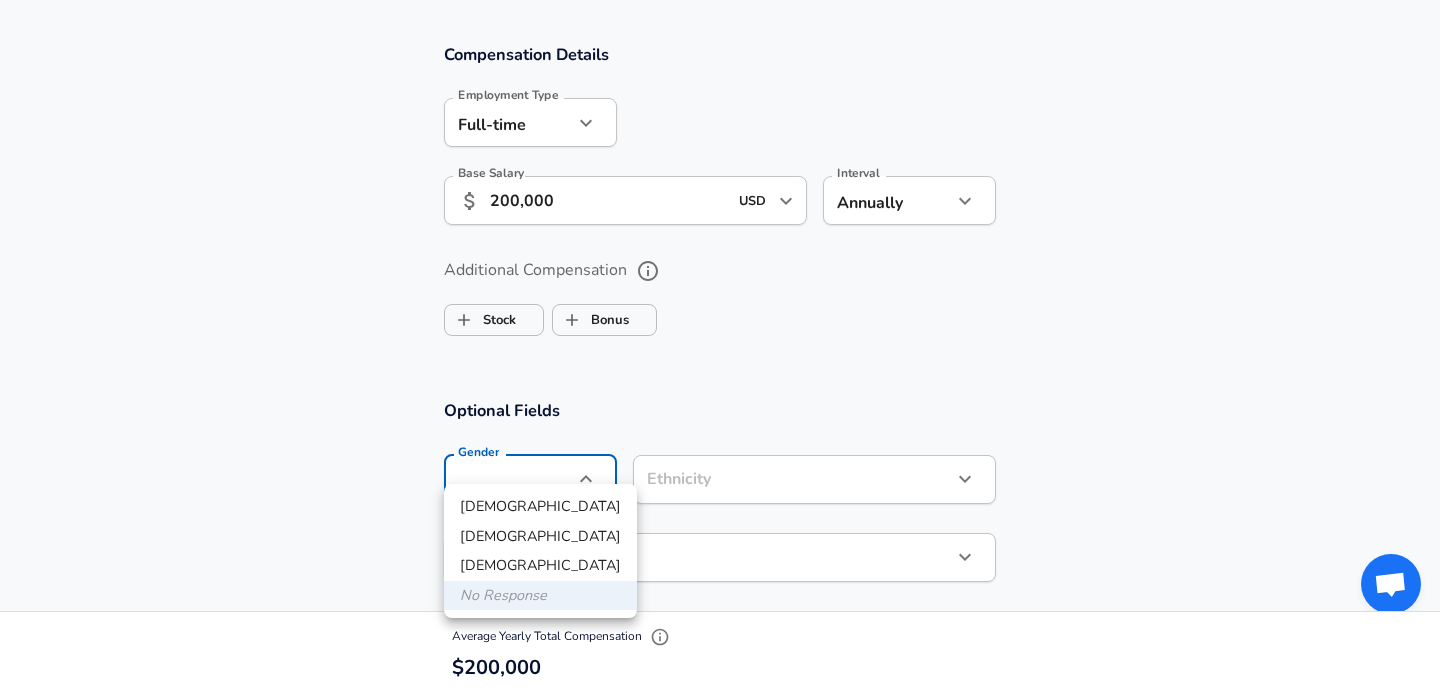 click on "Restart Add Your Salary Upload your offer letter   to verify your submission Enhance Privacy and Anonymity No Automatically hides specific fields until there are enough submissions to safely display the full details.   More Details Based on your submission and the data points that we have already collected, we will automatically hide and anonymize specific fields if there aren't enough data points to remain sufficiently anonymous. Company & Title Information   Enter the company you received your offer from Company Microsoft Company   Select the title that closest resembles your official title. This should be similar to the title that was present on your offer letter. Title Technical Program Manager Title Job Family Technical Program Manager Job Family Specialization Specialization   Your level on the career ladder. e.g. L3 or Senior Product Manager or Principal Engineer or Distinguished Engineer Level 64 Level Work Experience and Location These compensation details are from the perspective of a: New Offer Yes" at bounding box center (720, -981) 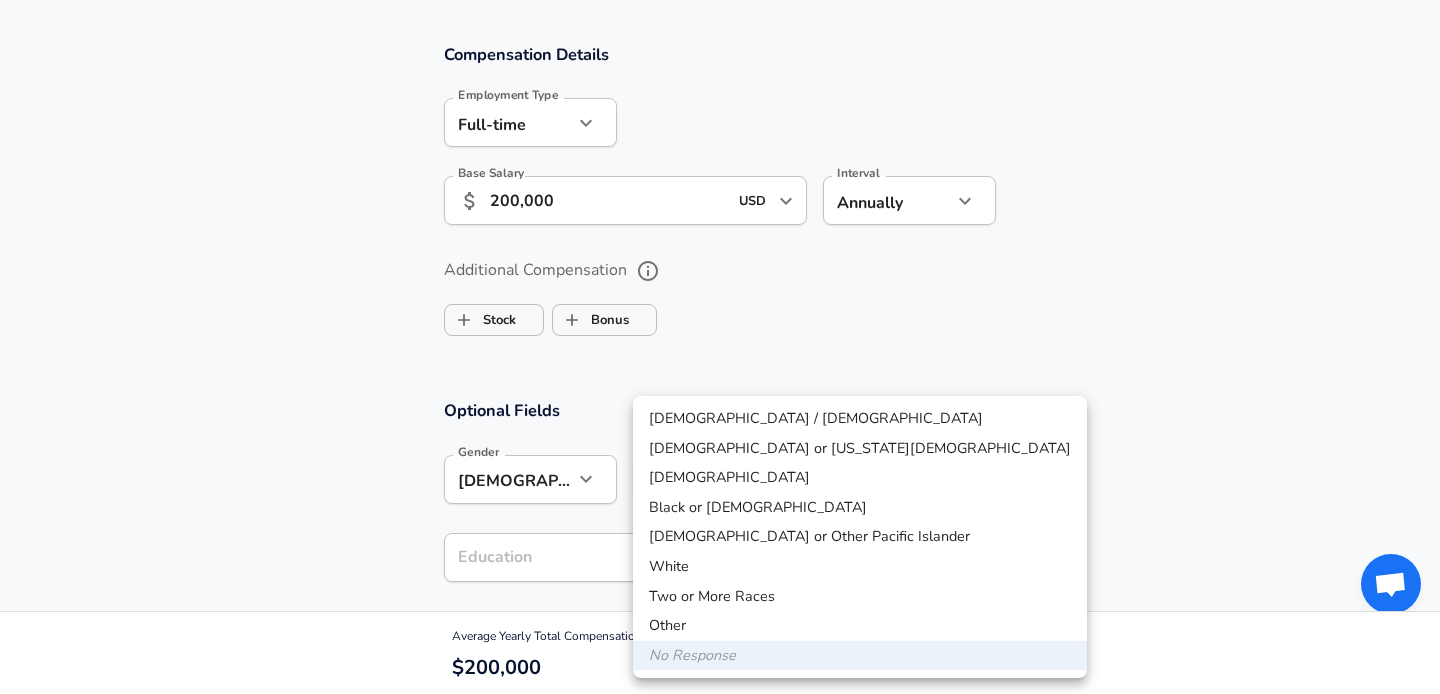click on "Restart Add Your Salary Upload your offer letter   to verify your submission Enhance Privacy and Anonymity No Automatically hides specific fields until there are enough submissions to safely display the full details.   More Details Based on your submission and the data points that we have already collected, we will automatically hide and anonymize specific fields if there aren't enough data points to remain sufficiently anonymous. Company & Title Information   Enter the company you received your offer from Company Microsoft Company   Select the title that closest resembles your official title. This should be similar to the title that was present on your offer letter. Title Technical Program Manager Title Job Family Technical Program Manager Job Family Specialization Specialization   Your level on the career ladder. e.g. L3 or Senior Product Manager or Principal Engineer or Distinguished Engineer Level 64 Level Work Experience and Location These compensation details are from the perspective of a: New Offer Yes" at bounding box center [720, -981] 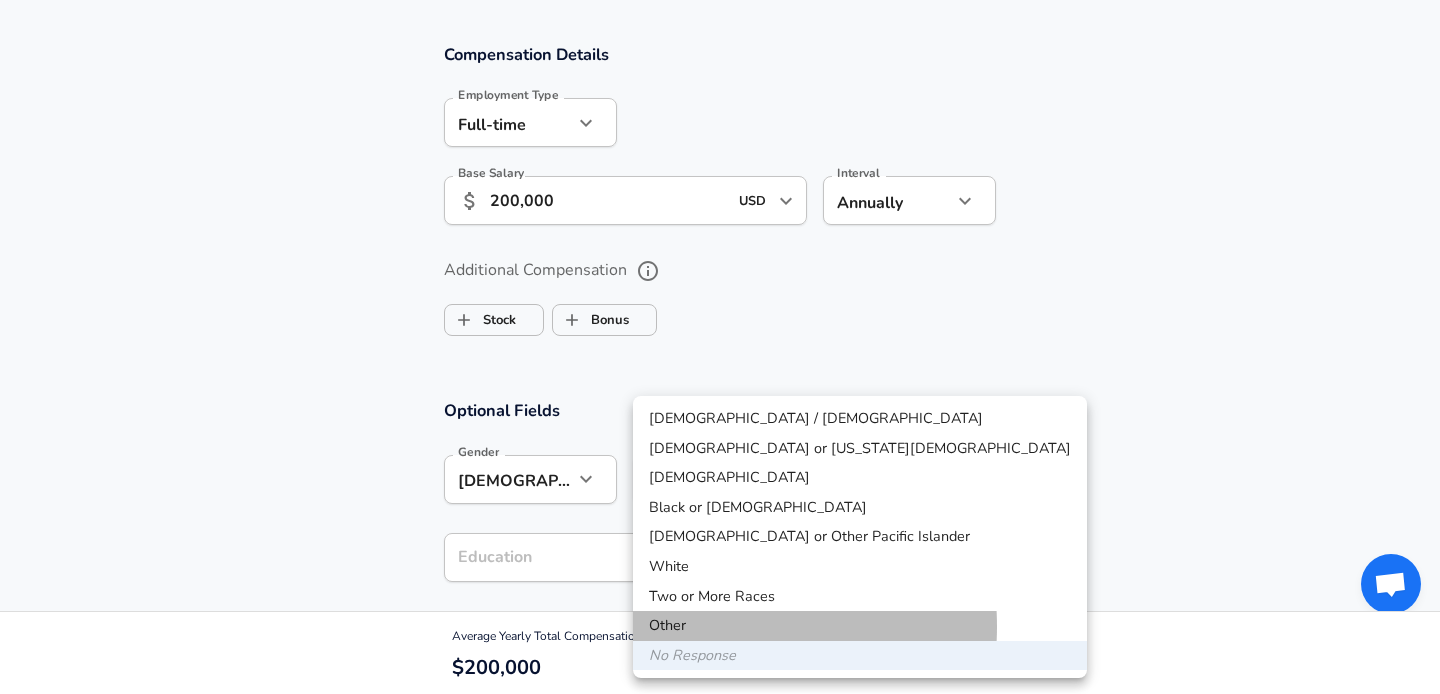 click on "Other" at bounding box center (860, 626) 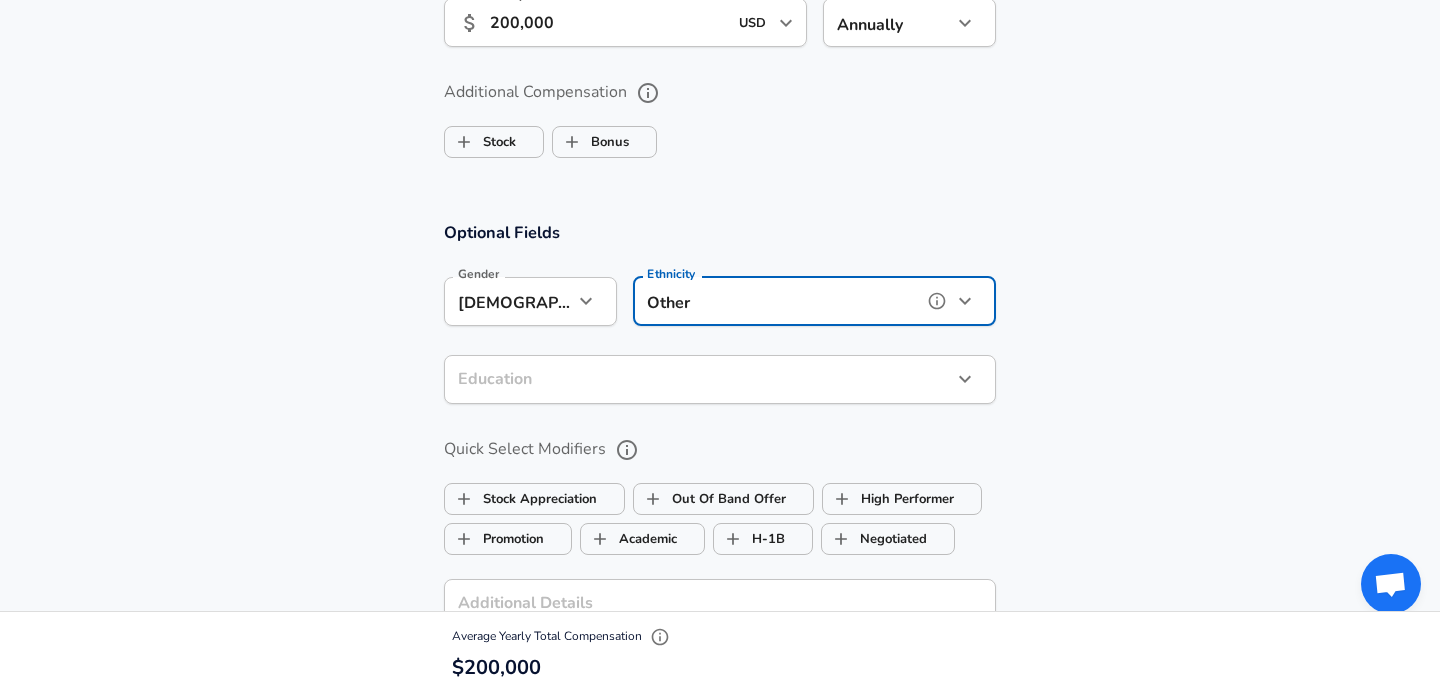 scroll, scrollTop: 1613, scrollLeft: 0, axis: vertical 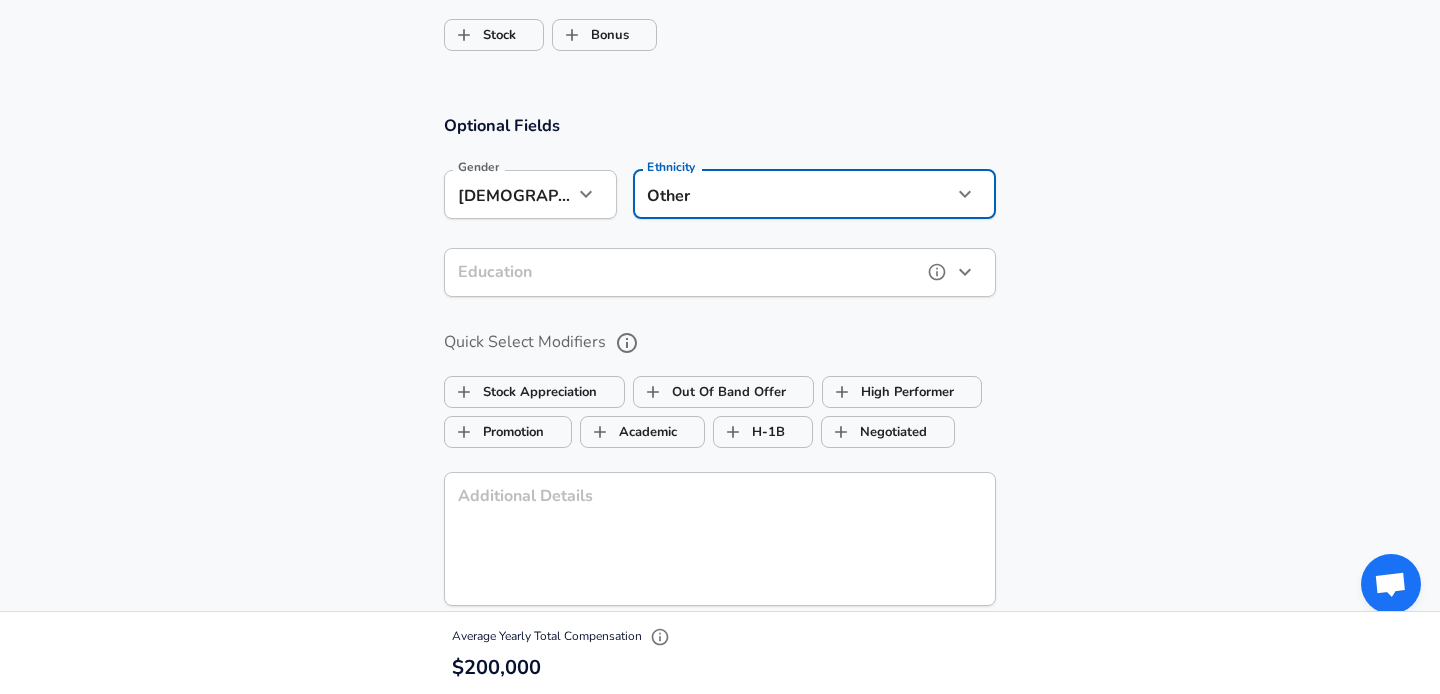 click 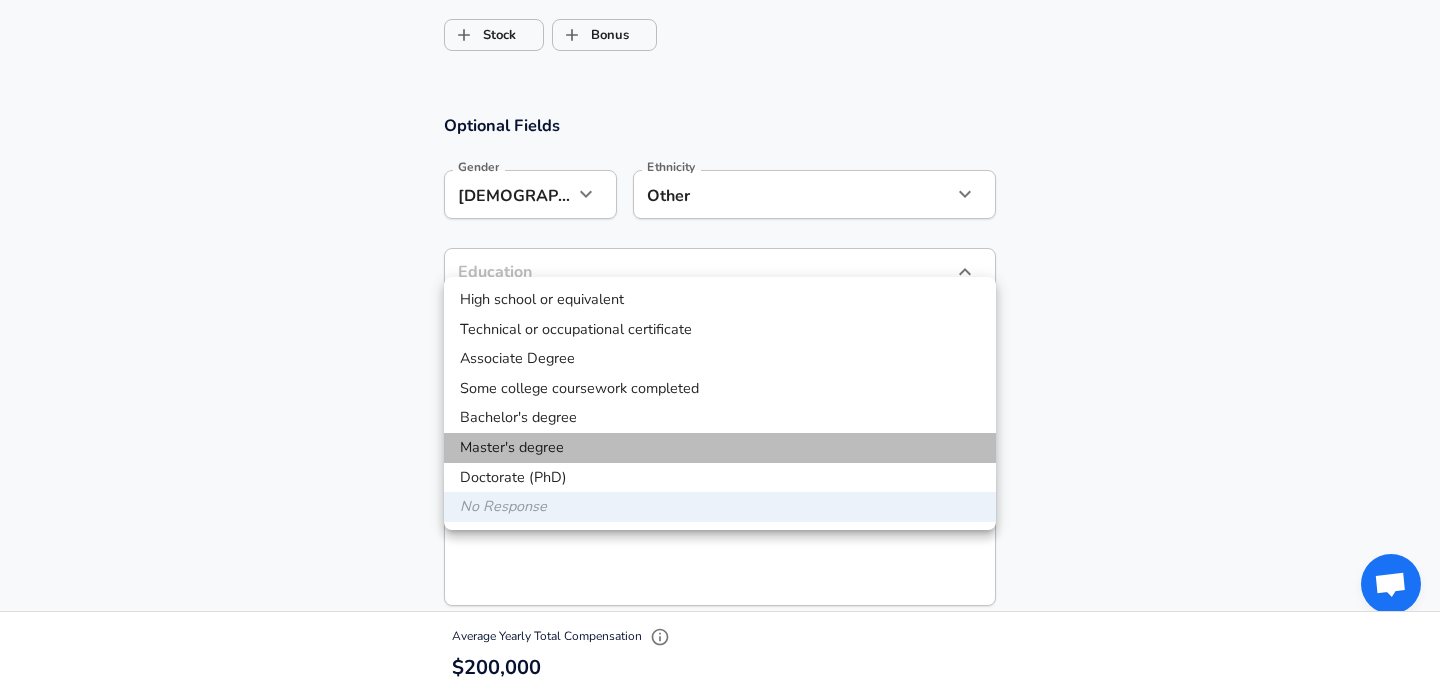 click on "Master's degree" at bounding box center [720, 448] 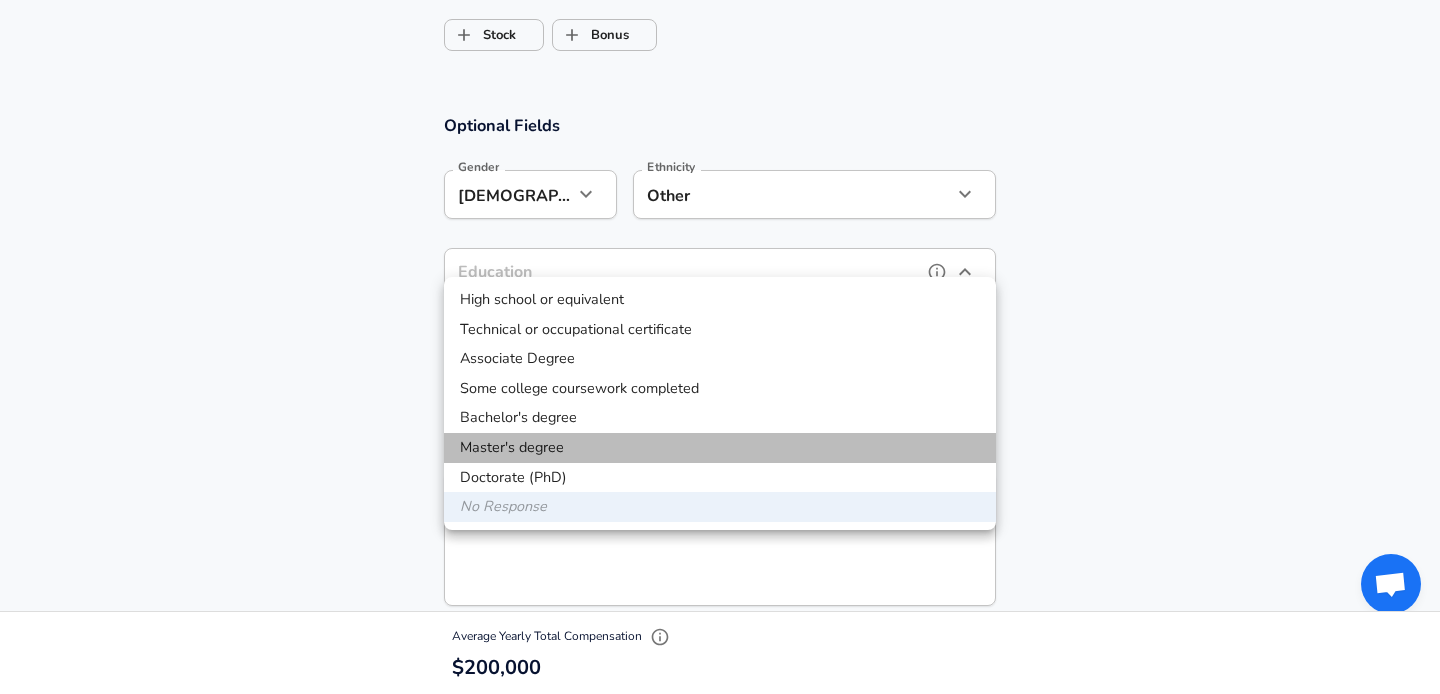 type on "Masters degree" 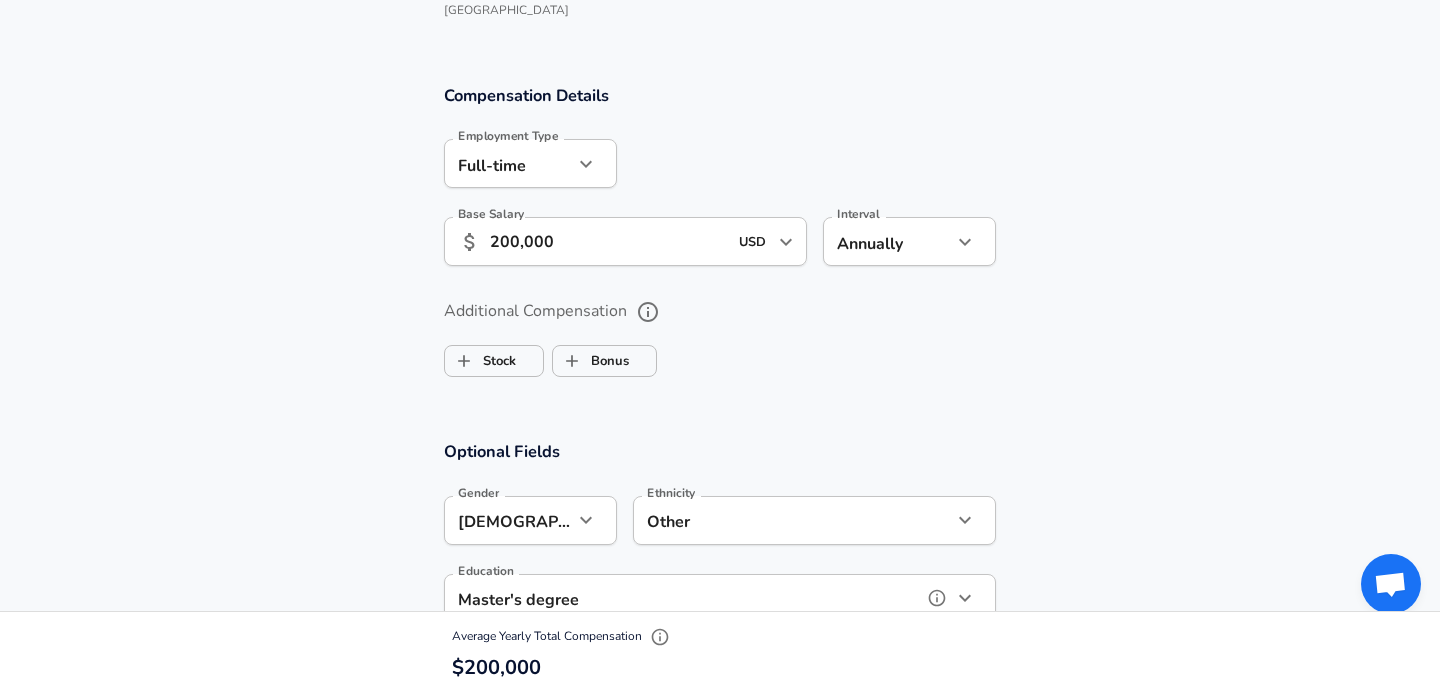scroll, scrollTop: 1256, scrollLeft: 0, axis: vertical 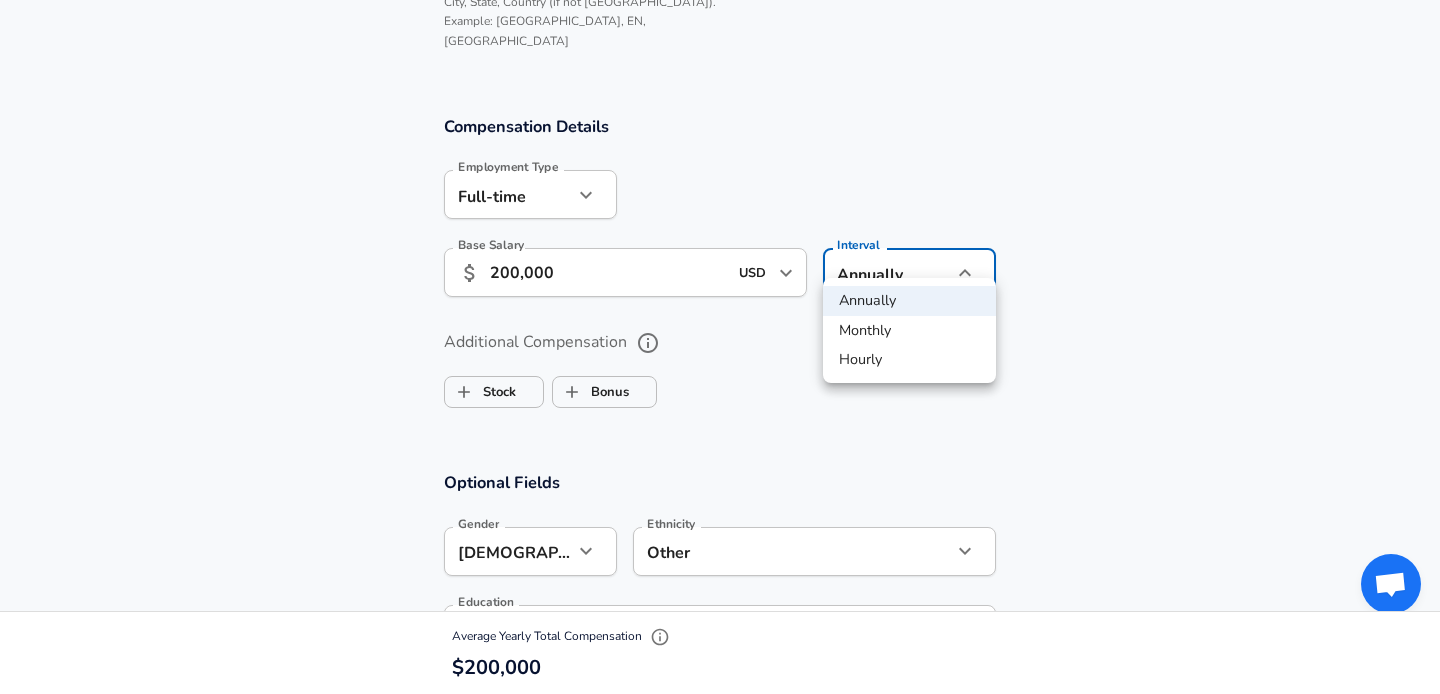 click on "Restart Add Your Salary Upload your offer letter   to verify your submission Enhance Privacy and Anonymity No Automatically hides specific fields until there are enough submissions to safely display the full details.   More Details Based on your submission and the data points that we have already collected, we will automatically hide and anonymize specific fields if there aren't enough data points to remain sufficiently anonymous. Company & Title Information   Enter the company you received your offer from Company Microsoft Company   Select the title that closest resembles your official title. This should be similar to the title that was present on your offer letter. Title Technical Program Manager Title Job Family Technical Program Manager Job Family Specialization Specialization   Your level on the career ladder. e.g. L3 or Senior Product Manager or Principal Engineer or Distinguished Engineer Level 64 Level Work Experience and Location These compensation details are from the perspective of a: New Offer Yes" at bounding box center (720, -909) 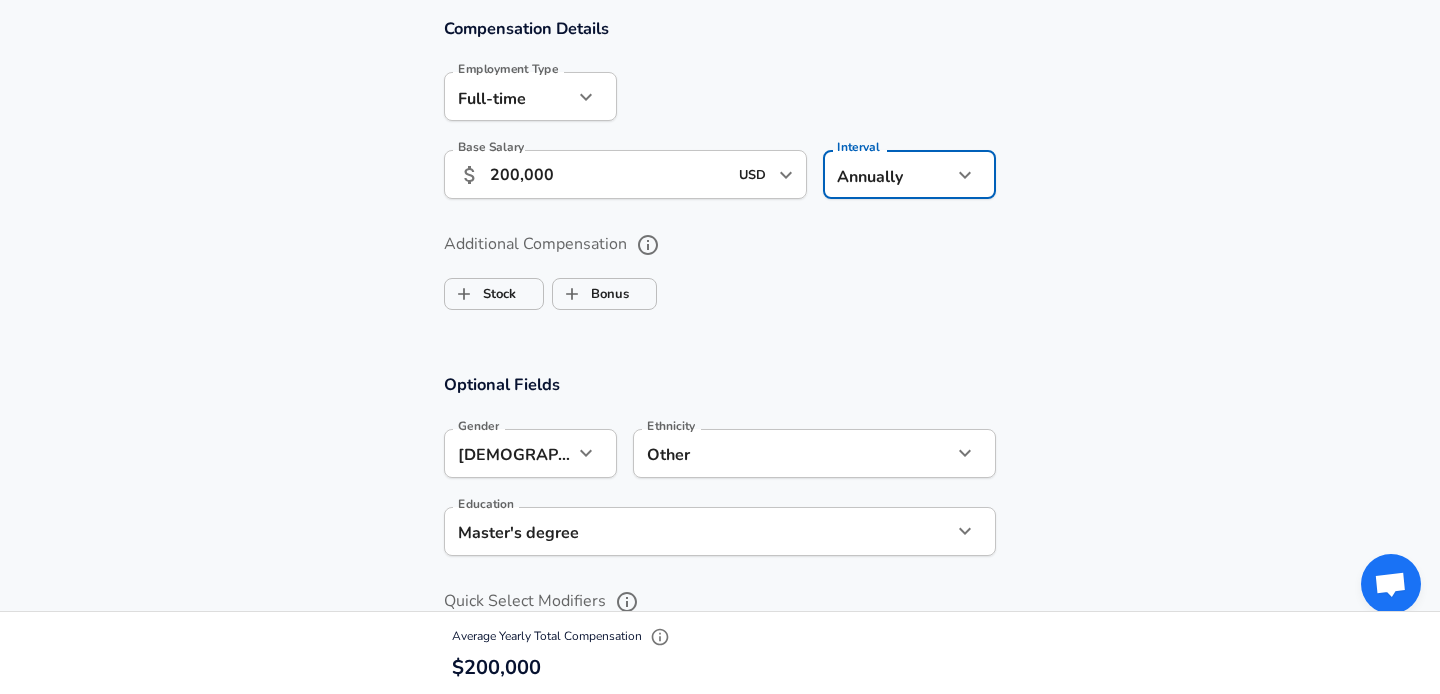 scroll, scrollTop: 1356, scrollLeft: 0, axis: vertical 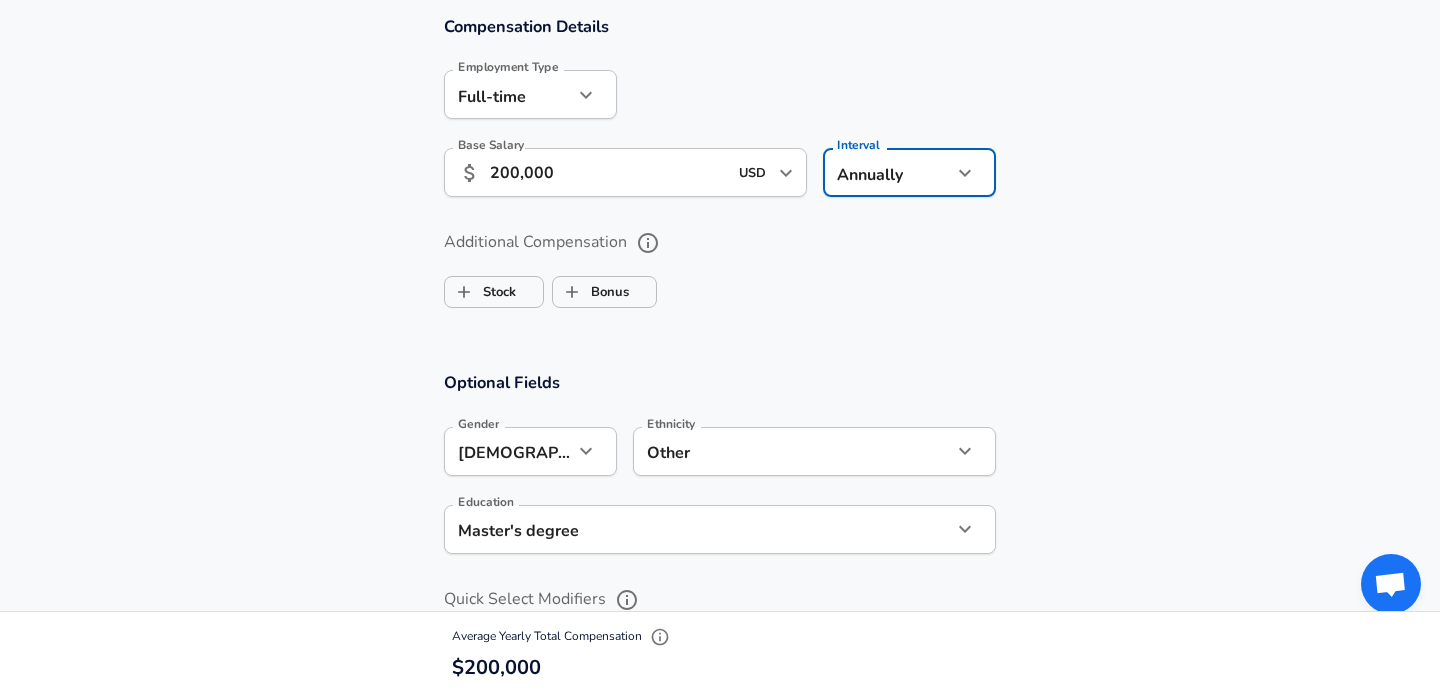click on "Additional Compensation   Stock Bonus" at bounding box center (720, 271) 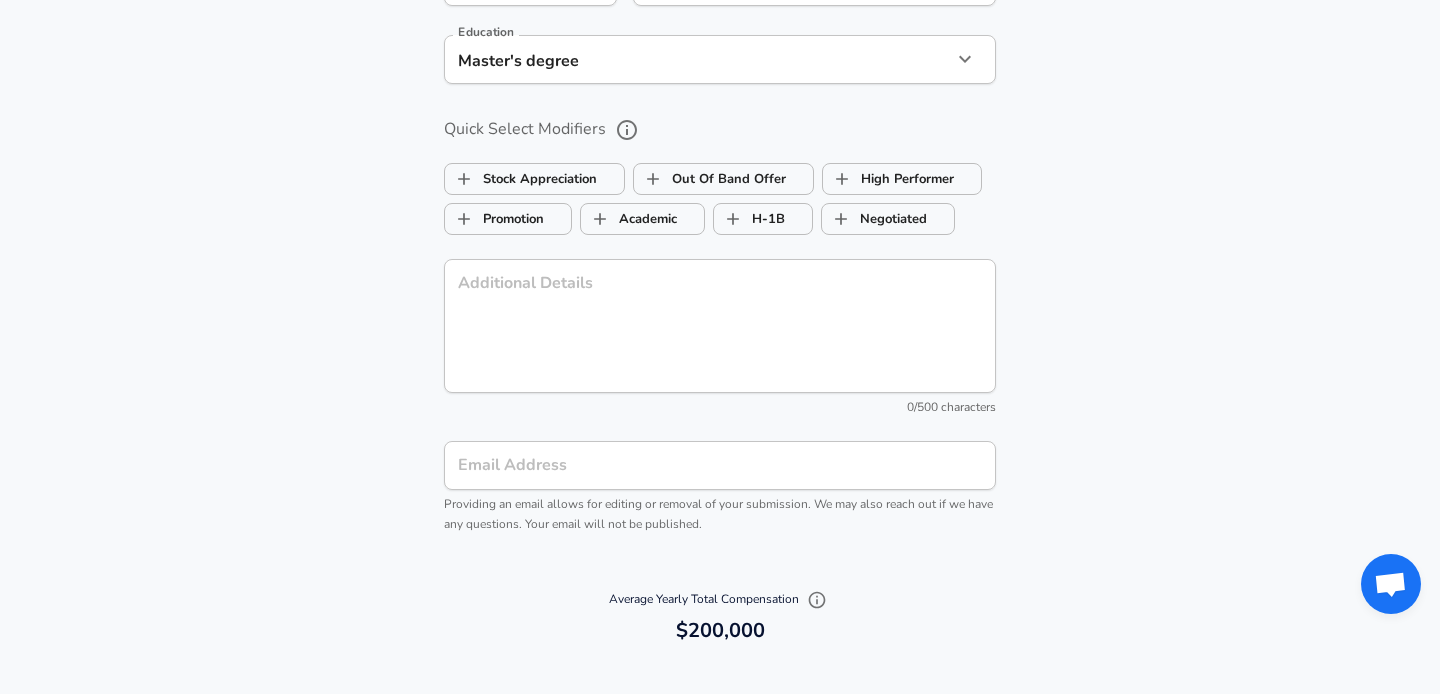 scroll, scrollTop: 2294, scrollLeft: 0, axis: vertical 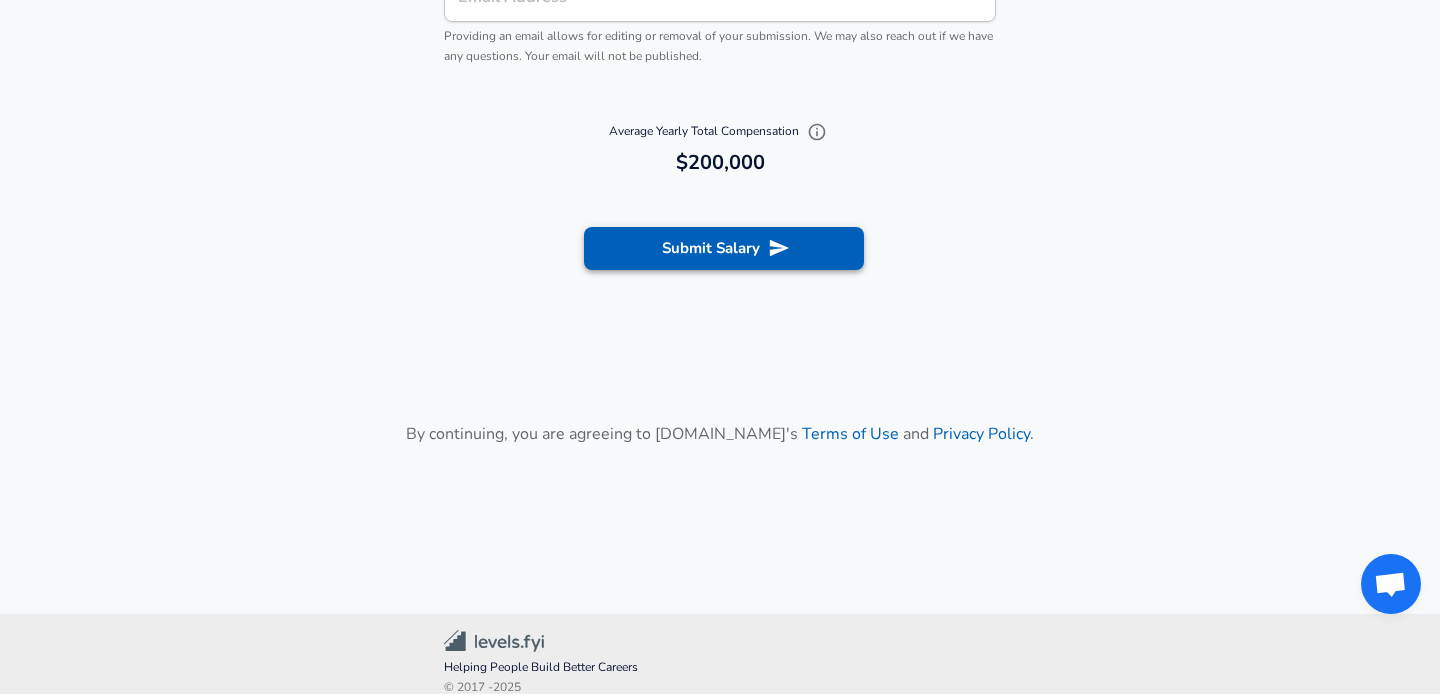 click on "Submit Salary" at bounding box center [724, 248] 